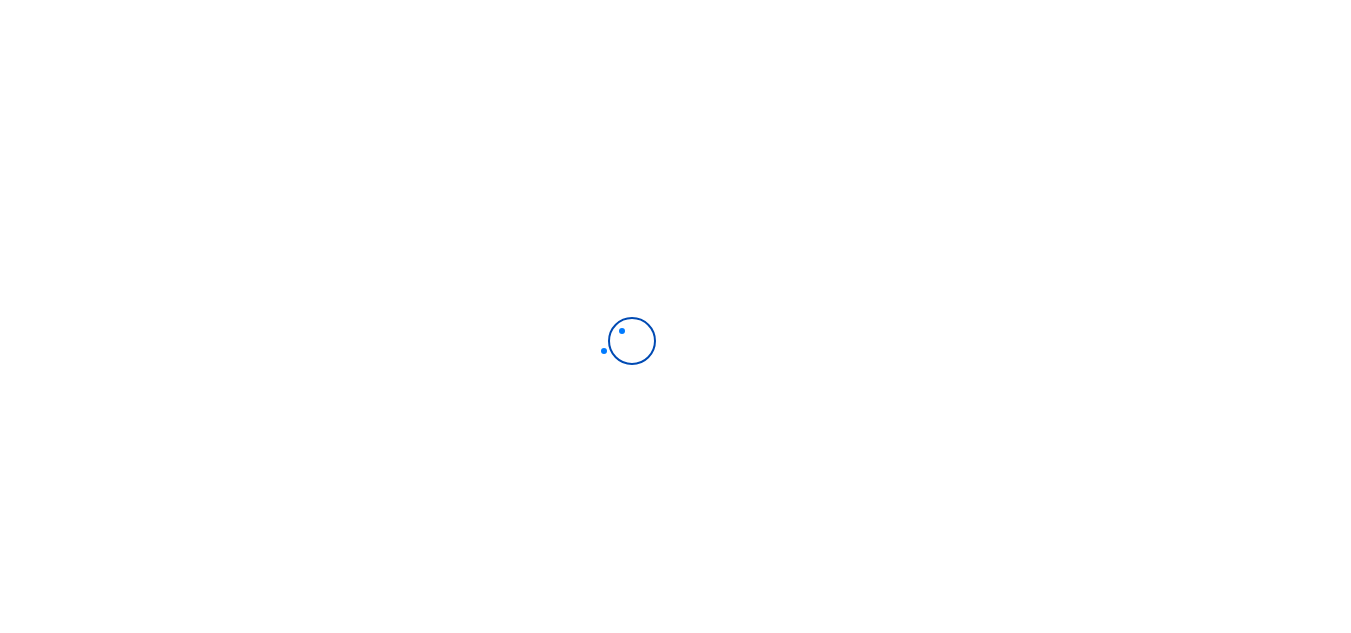 scroll, scrollTop: 0, scrollLeft: 0, axis: both 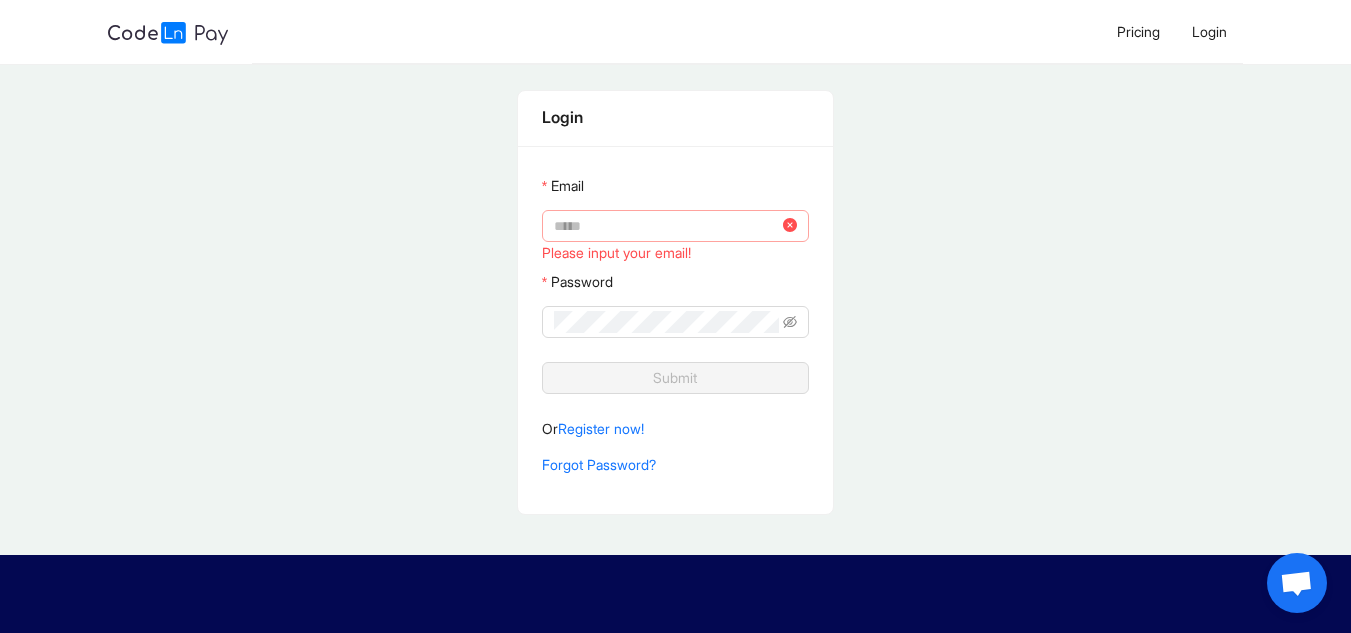 click 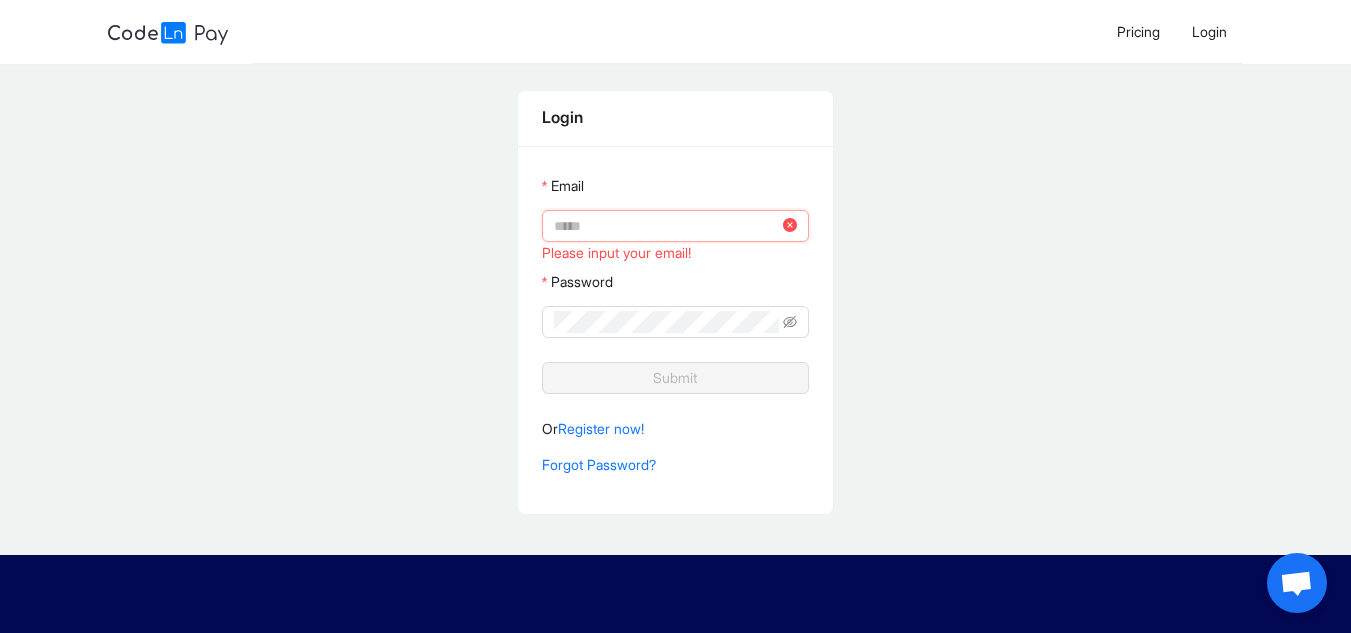 click on "Email" at bounding box center [666, 226] 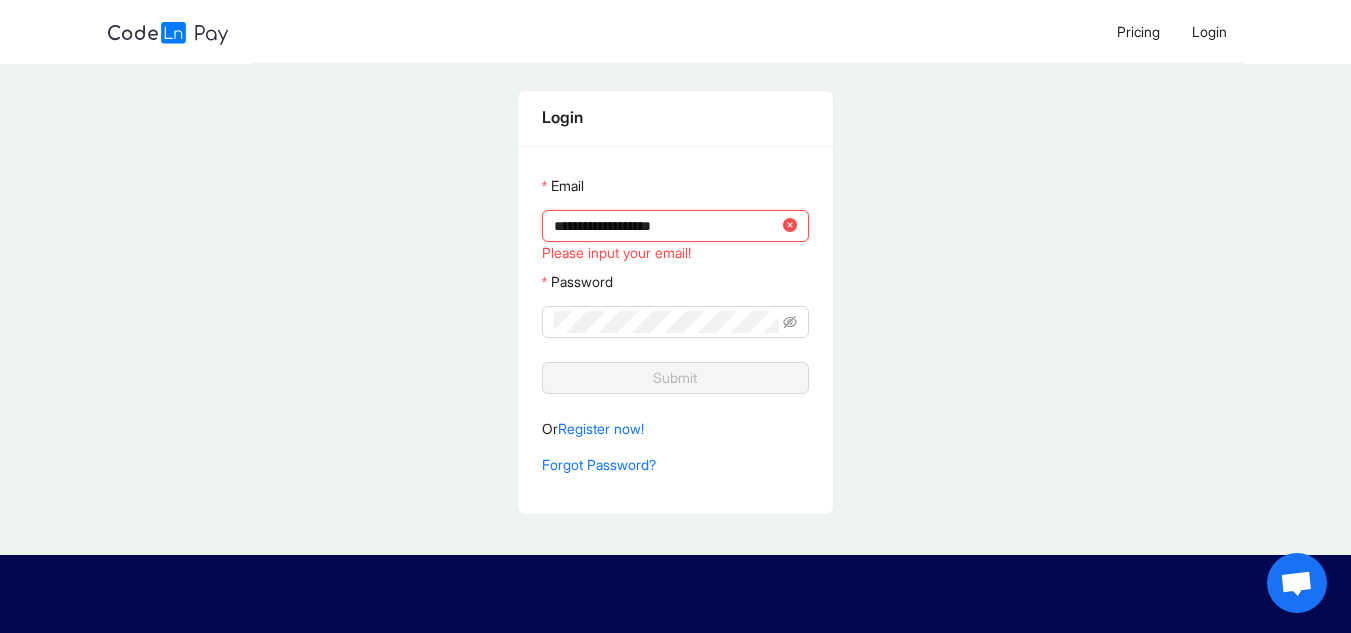 type on "**********" 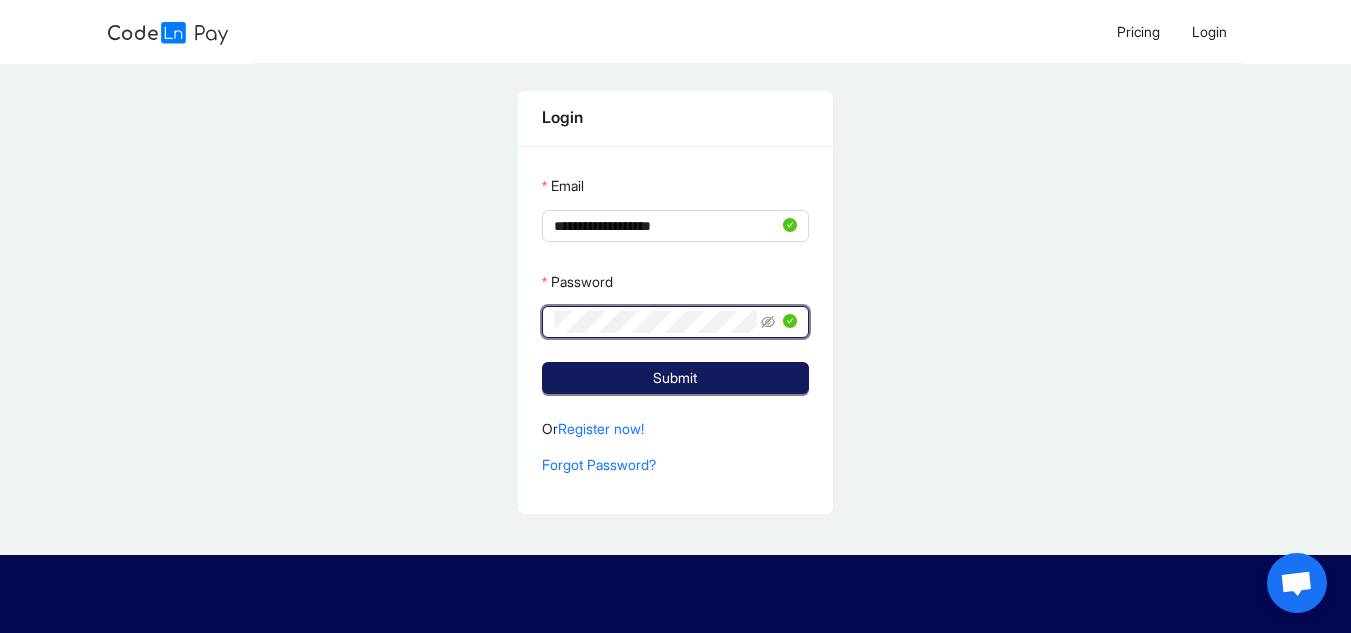 click on "Submit" 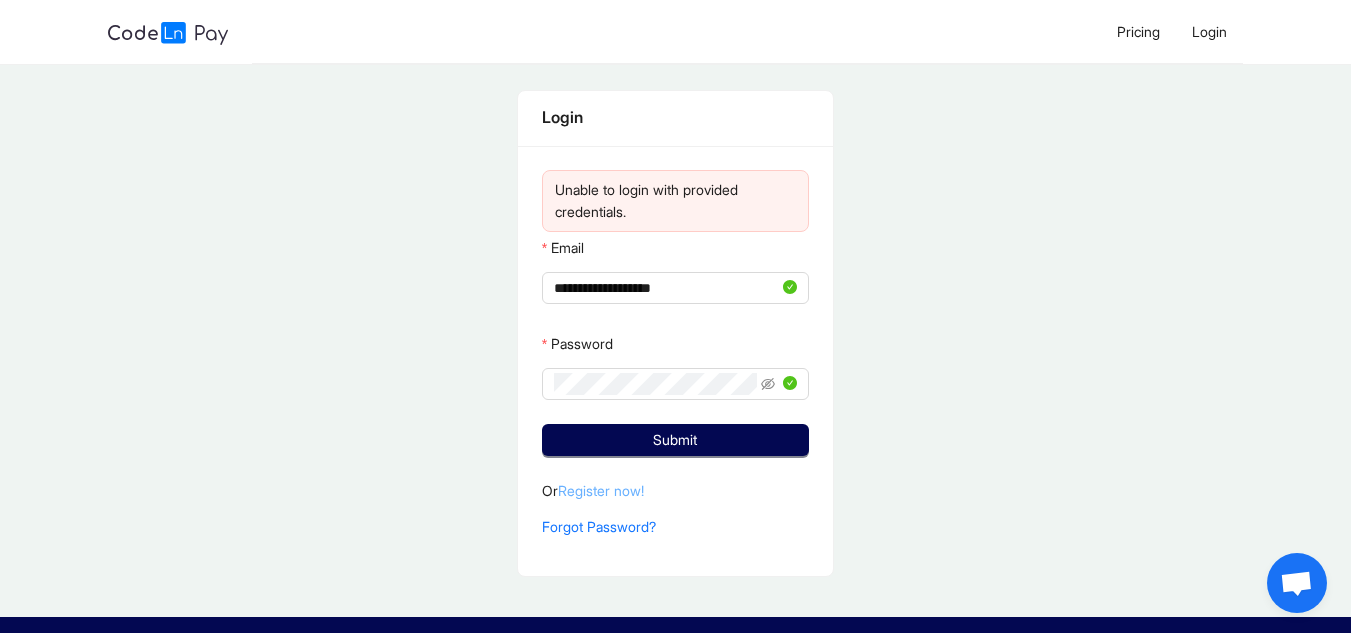 click on "Register now!" at bounding box center (601, 490) 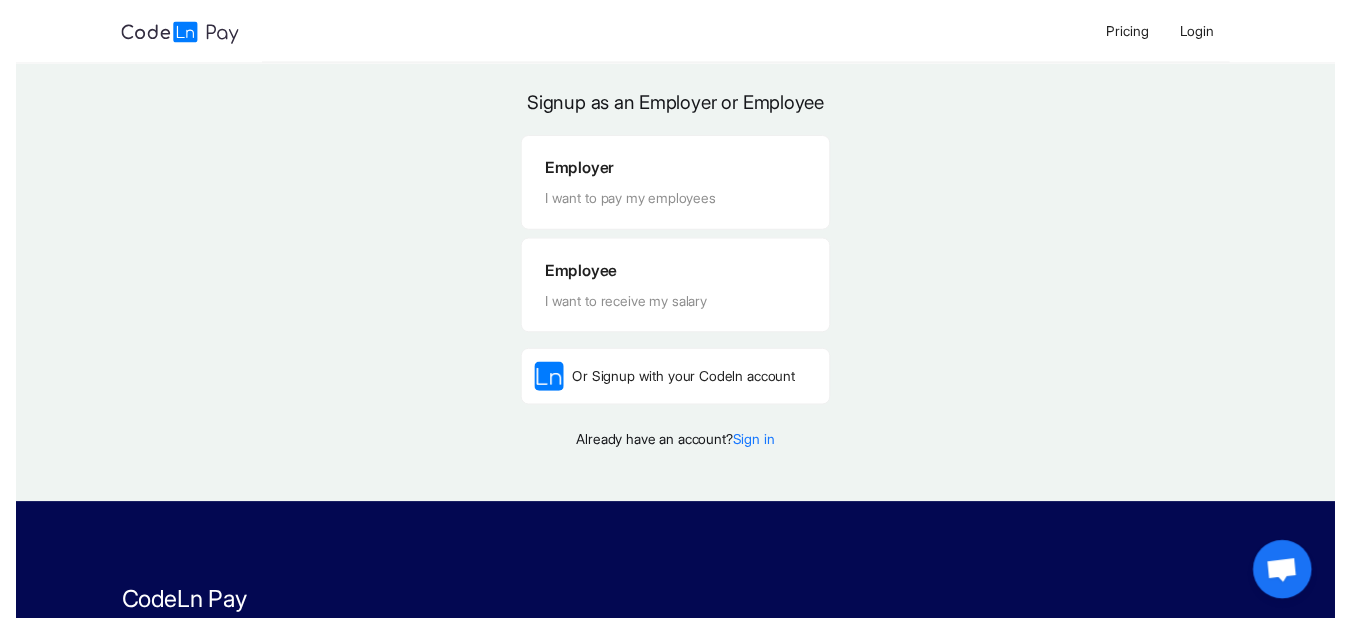 scroll, scrollTop: 0, scrollLeft: 0, axis: both 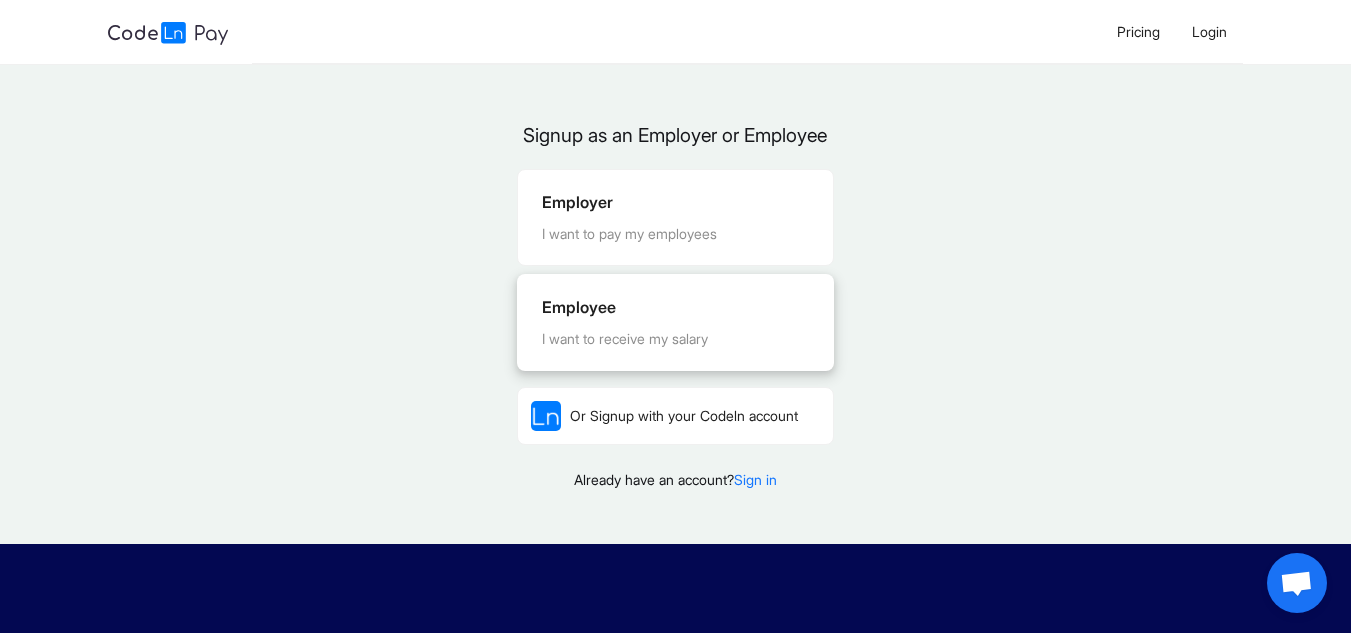 click on "I want to receive my salary" at bounding box center (675, 339) 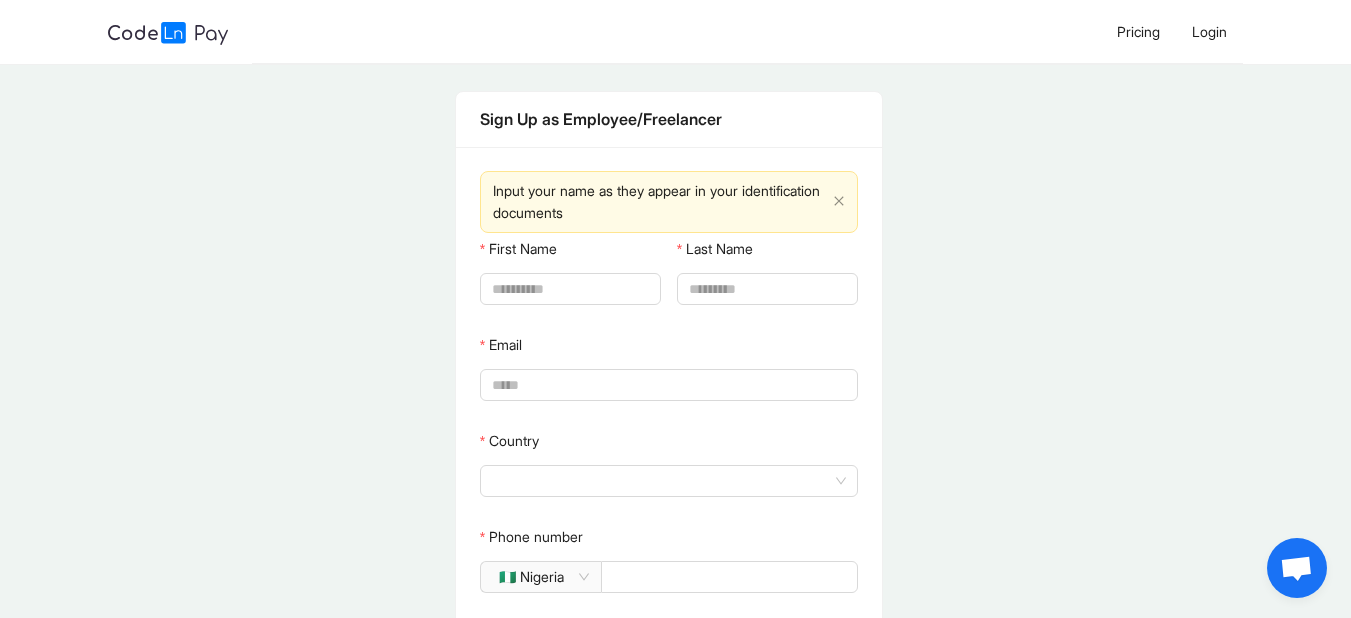 type on "**********" 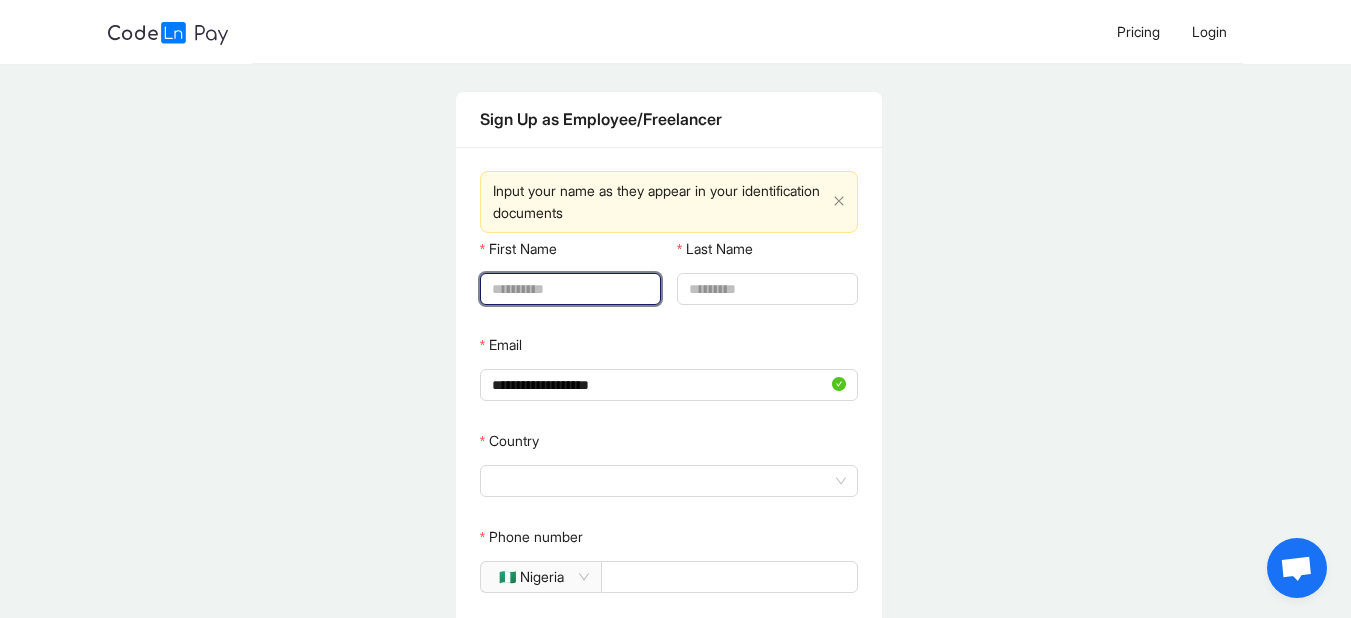 click on "First Name" at bounding box center (568, 289) 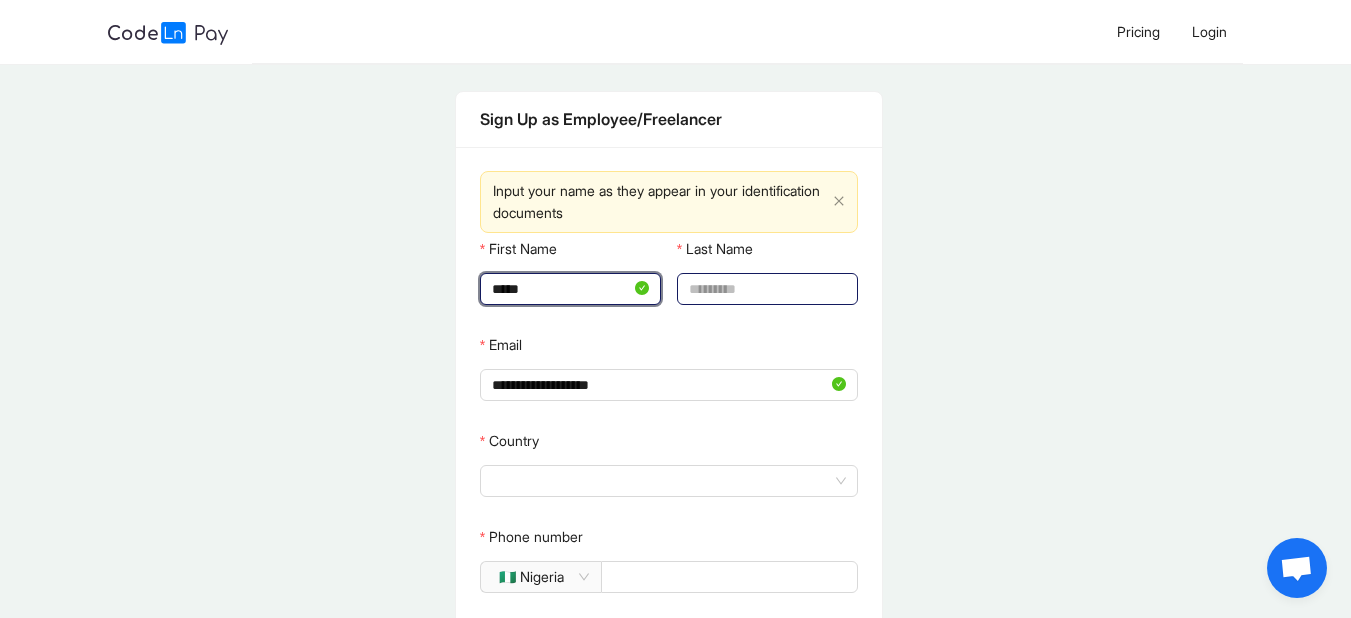 type on "*****" 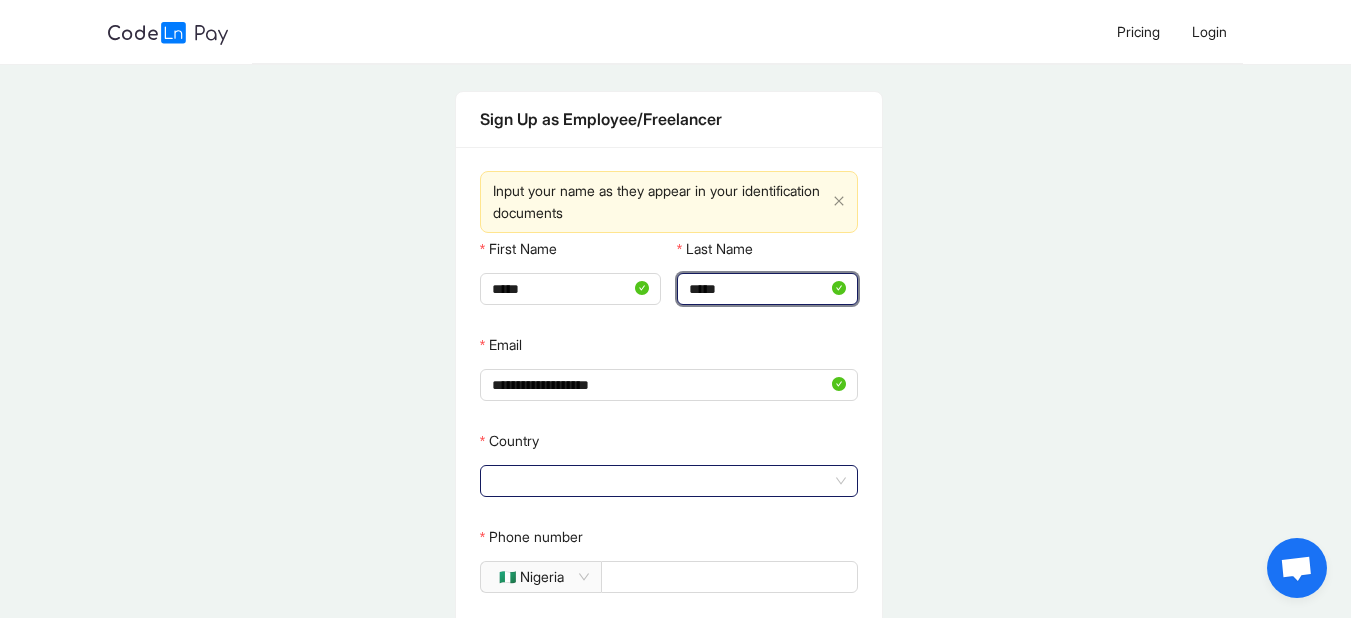 click 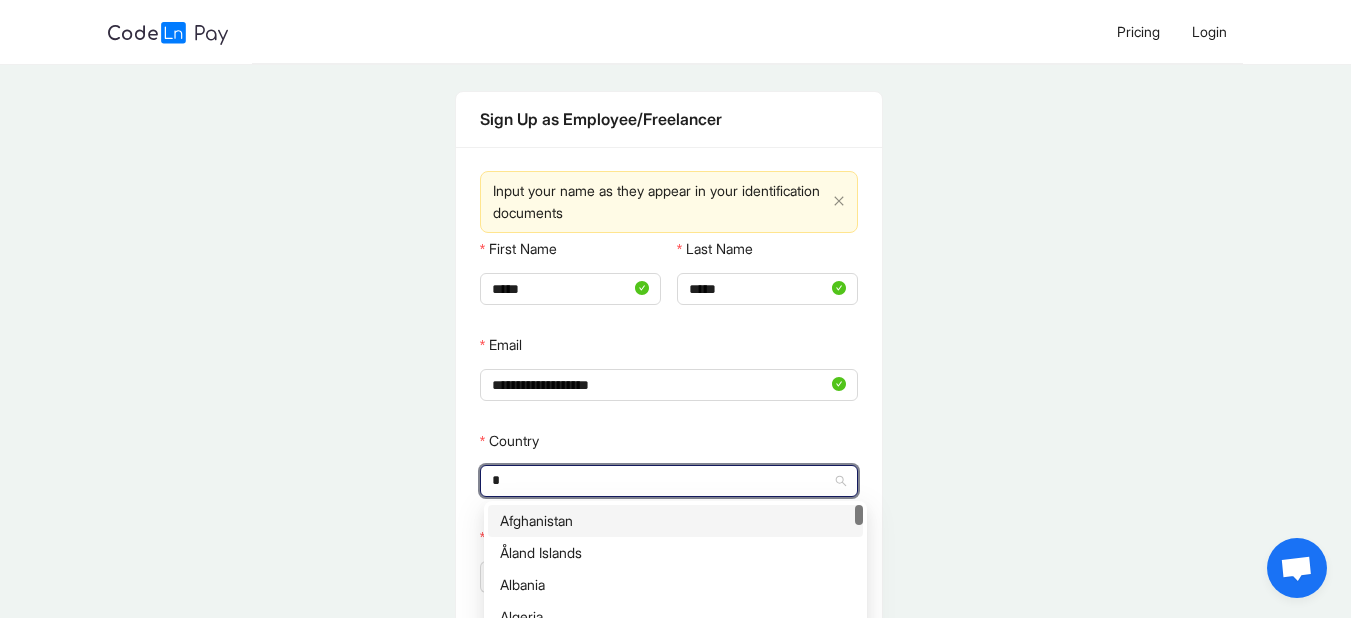 type on "**" 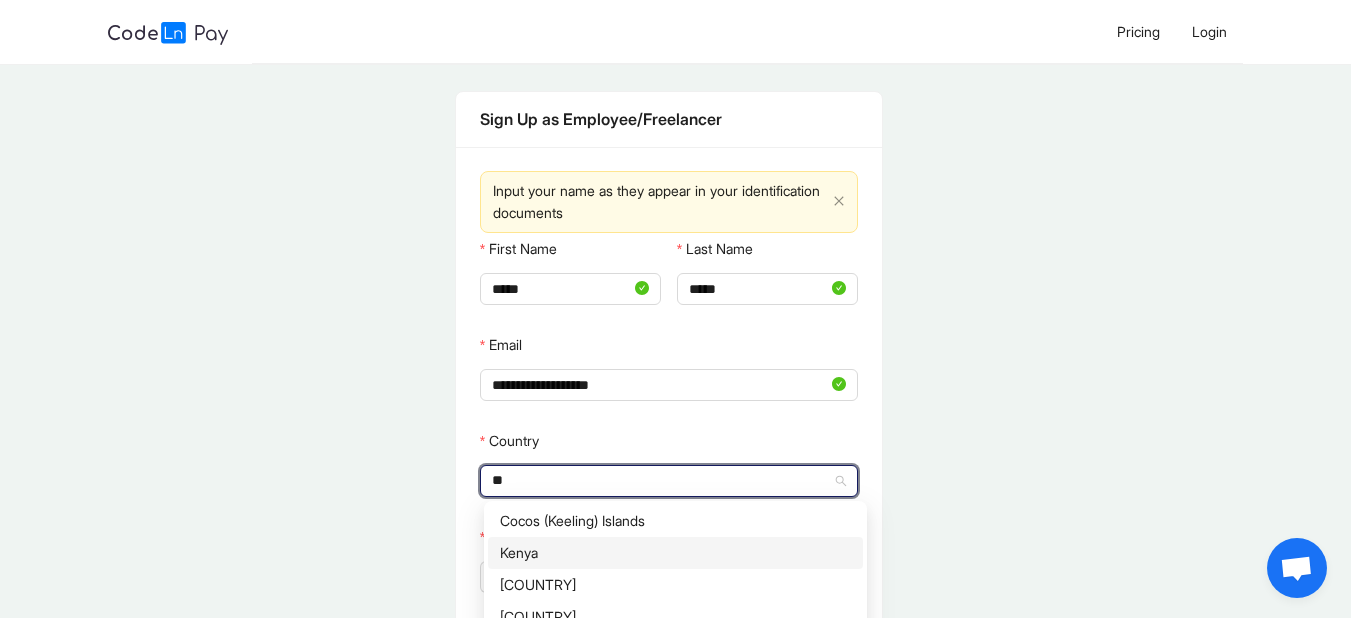 click on "Kenya" at bounding box center [675, 553] 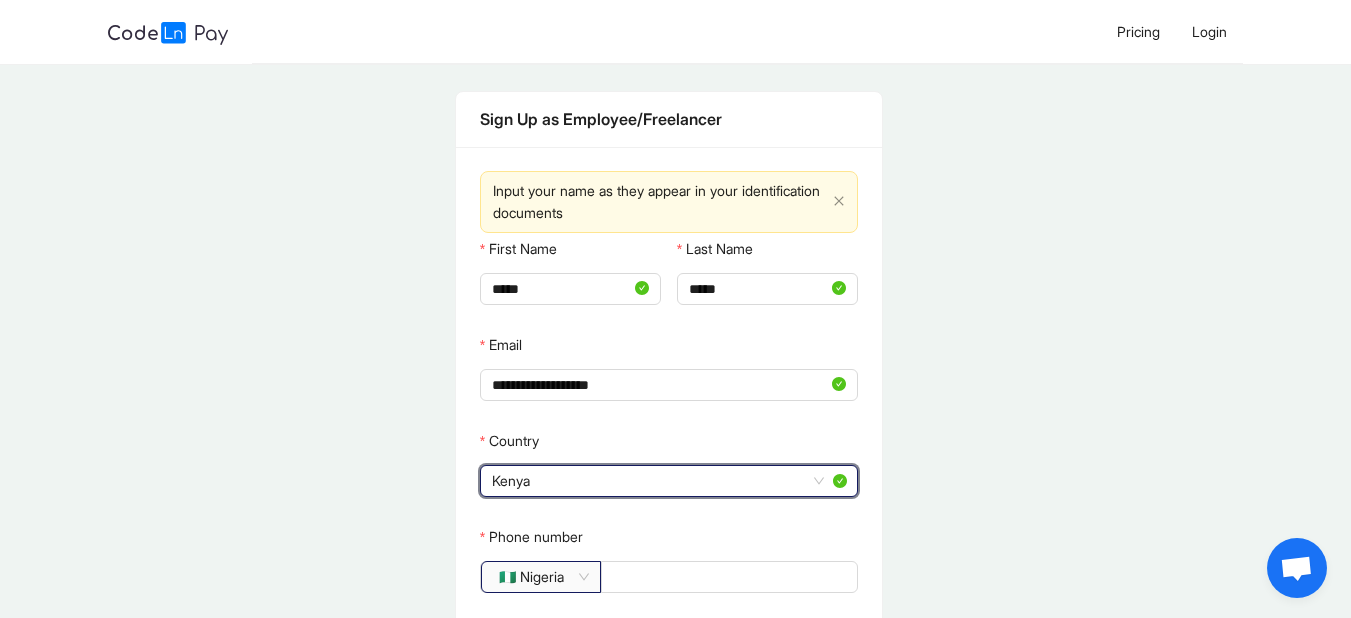 click on "🇳🇬 Nigeria" 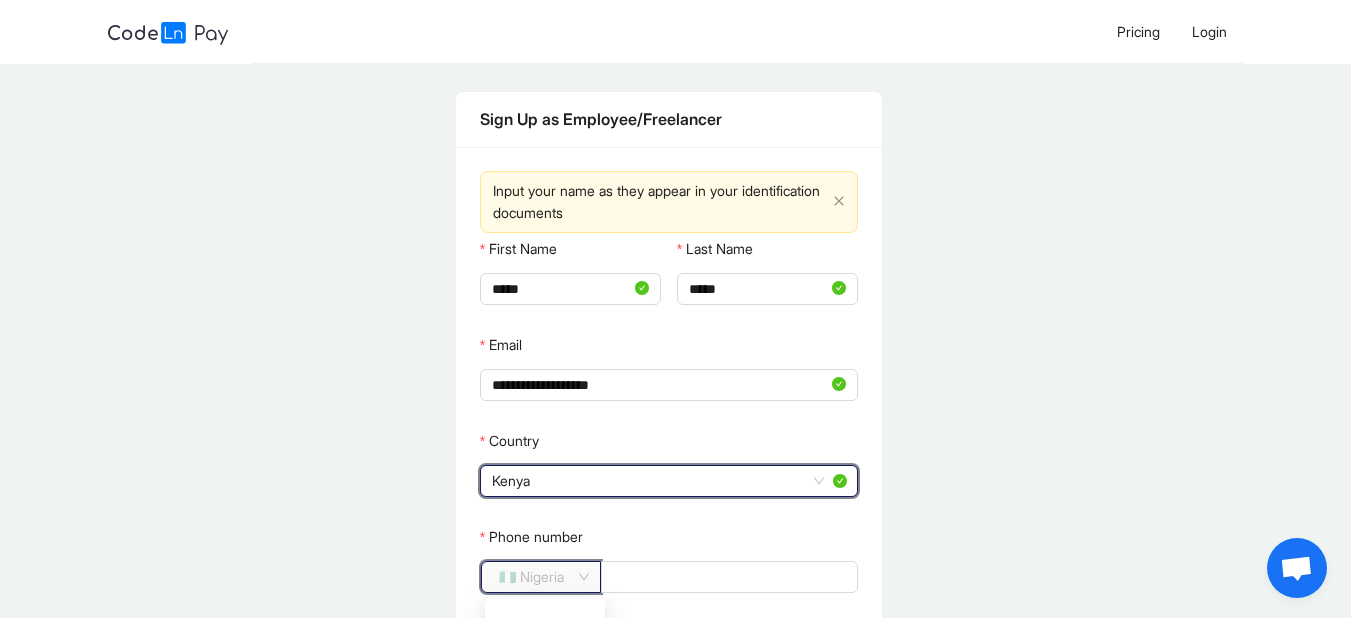 scroll, scrollTop: 3528, scrollLeft: 0, axis: vertical 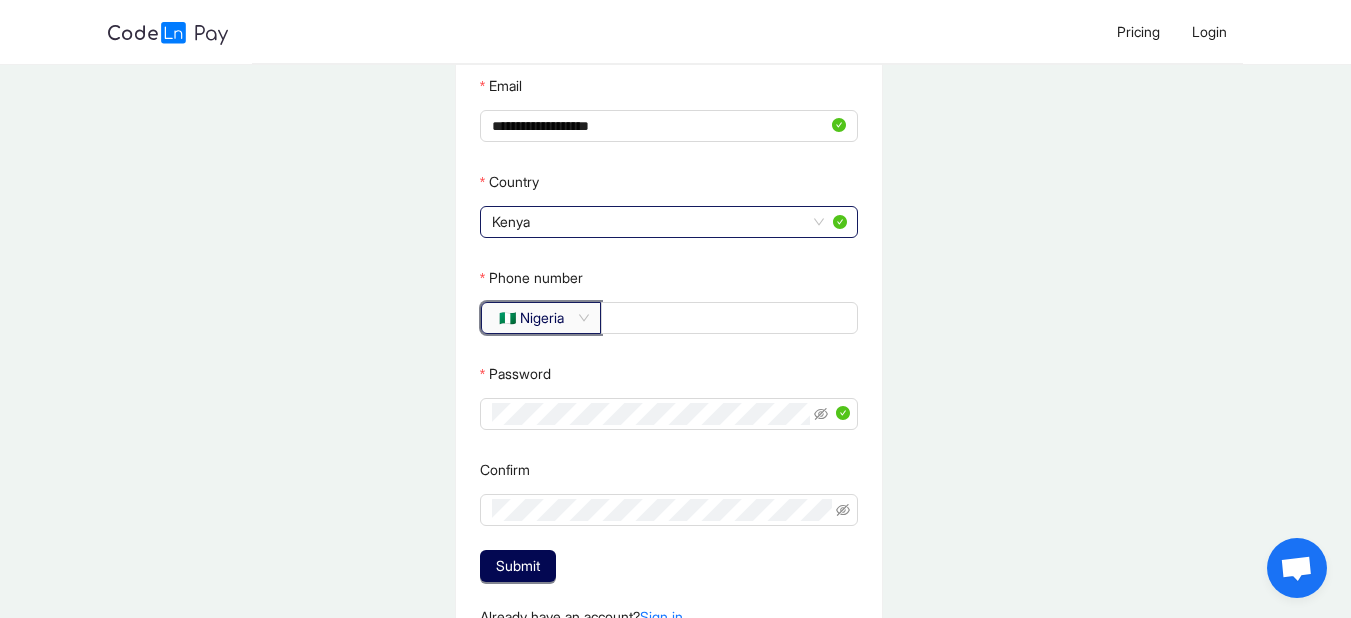 click on "🇳🇬 Nigeria" 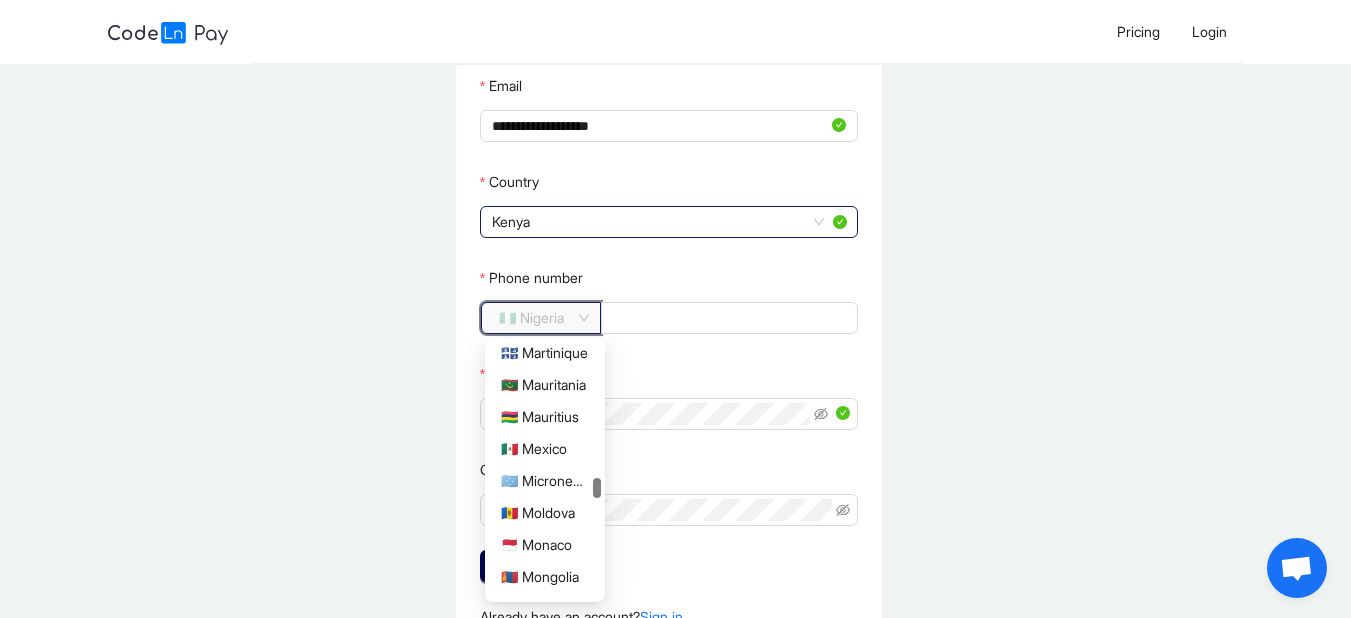scroll, scrollTop: 3126, scrollLeft: 0, axis: vertical 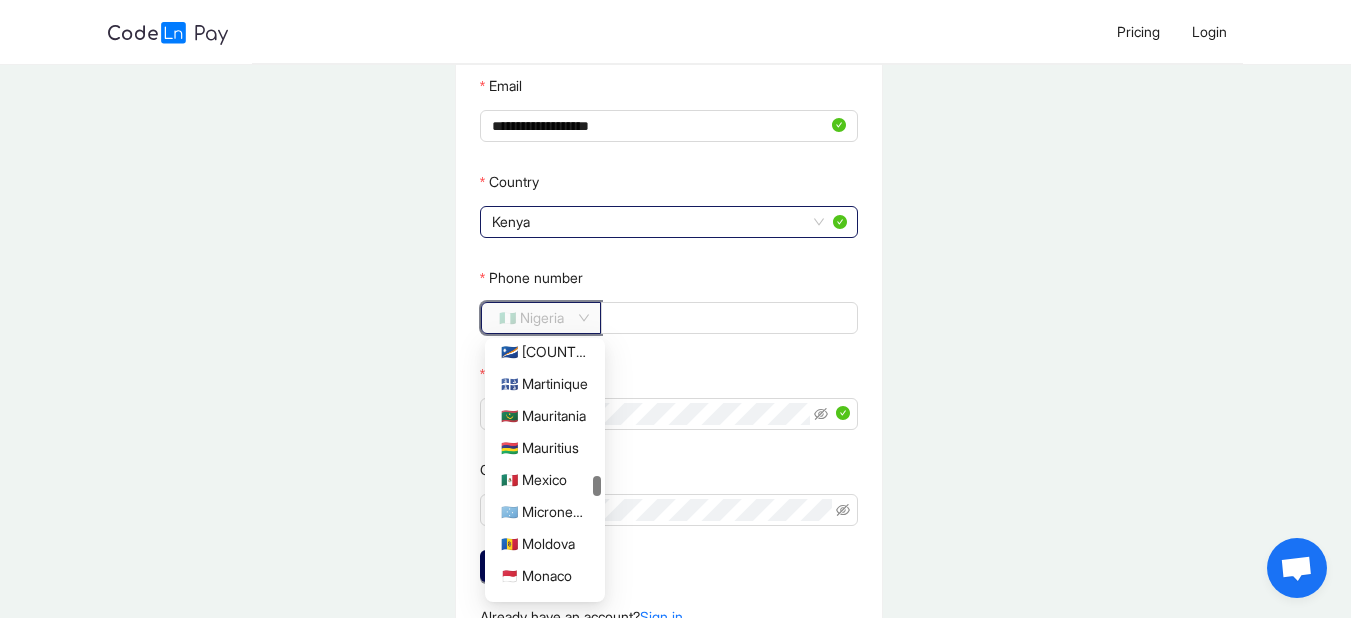 drag, startPoint x: 594, startPoint y: 505, endPoint x: 594, endPoint y: 485, distance: 20 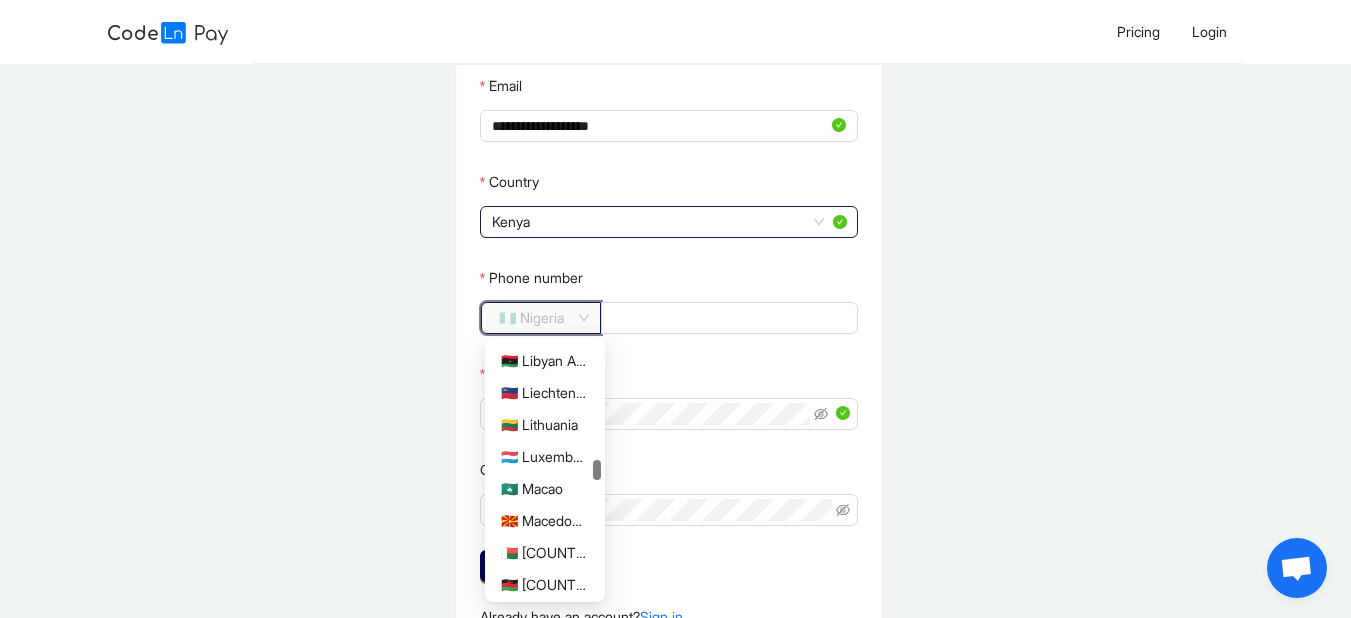 scroll, scrollTop: 2806, scrollLeft: 0, axis: vertical 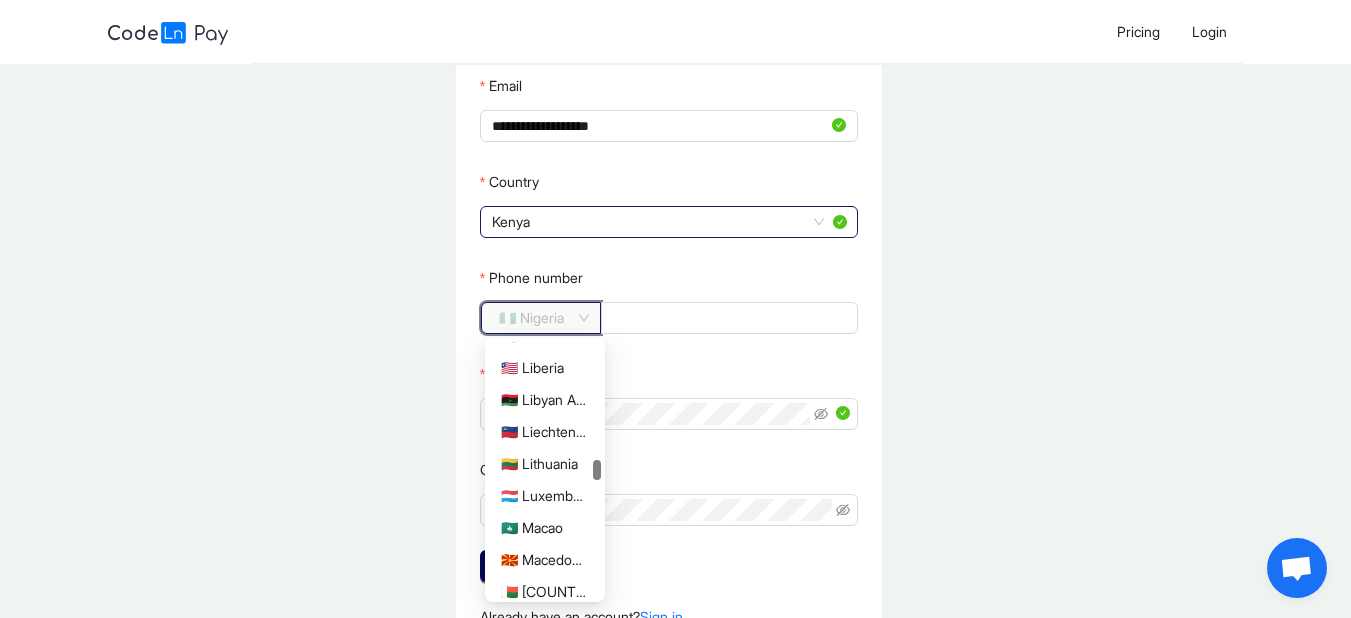 drag, startPoint x: 596, startPoint y: 485, endPoint x: 599, endPoint y: 469, distance: 16.27882 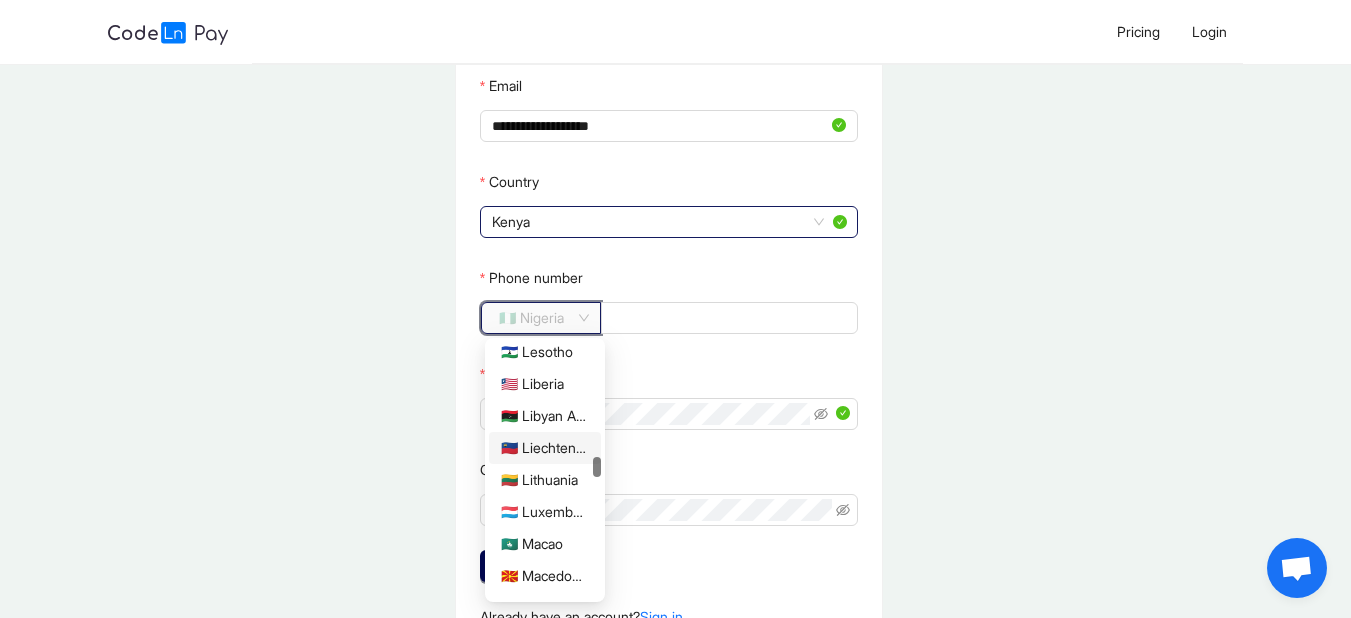 scroll, scrollTop: 2743, scrollLeft: 0, axis: vertical 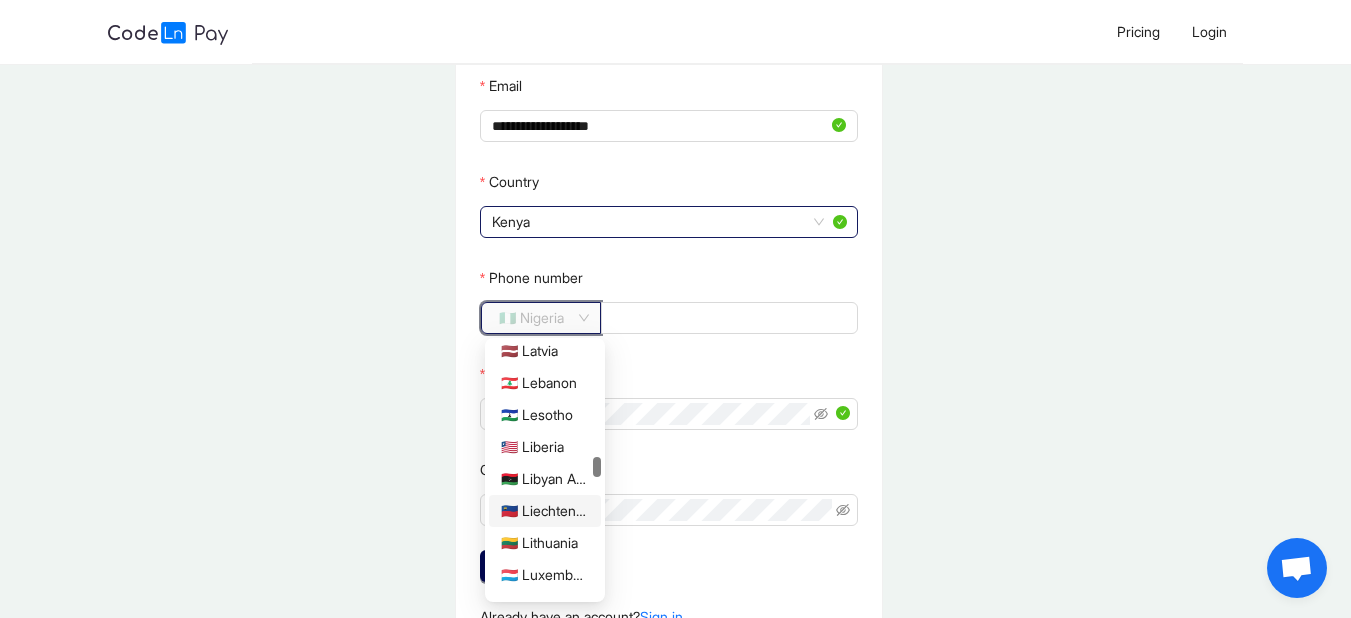 click at bounding box center [597, 467] 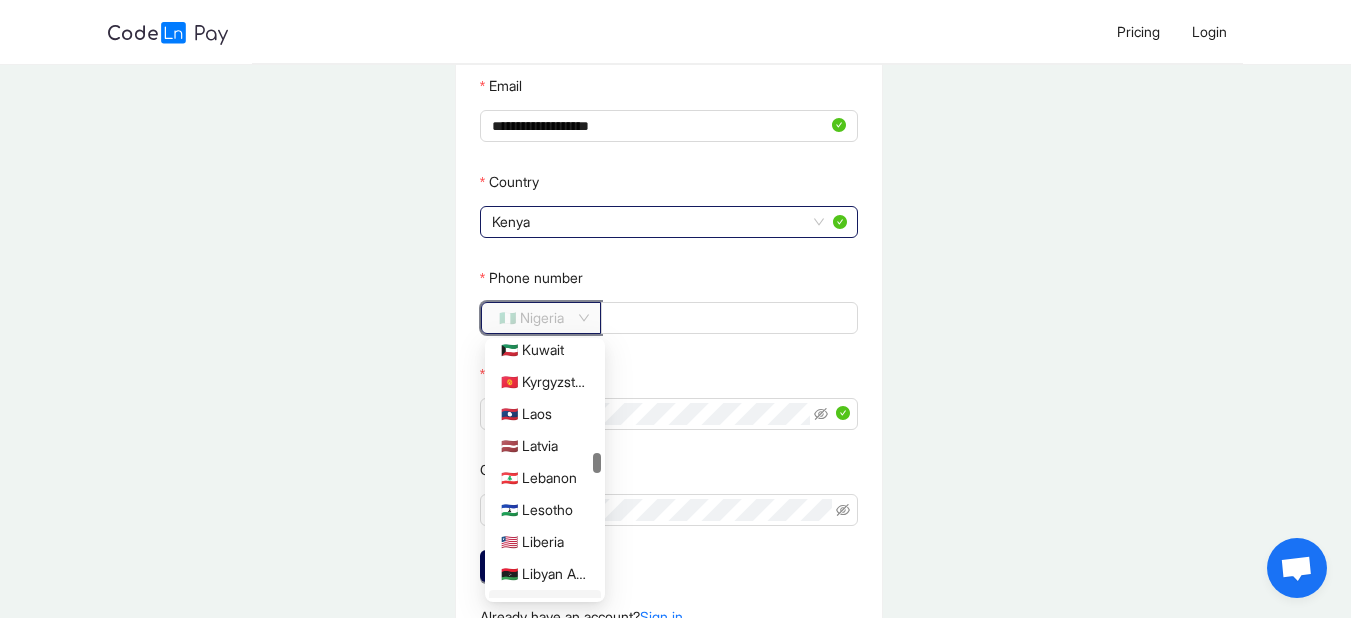 scroll, scrollTop: 2639, scrollLeft: 0, axis: vertical 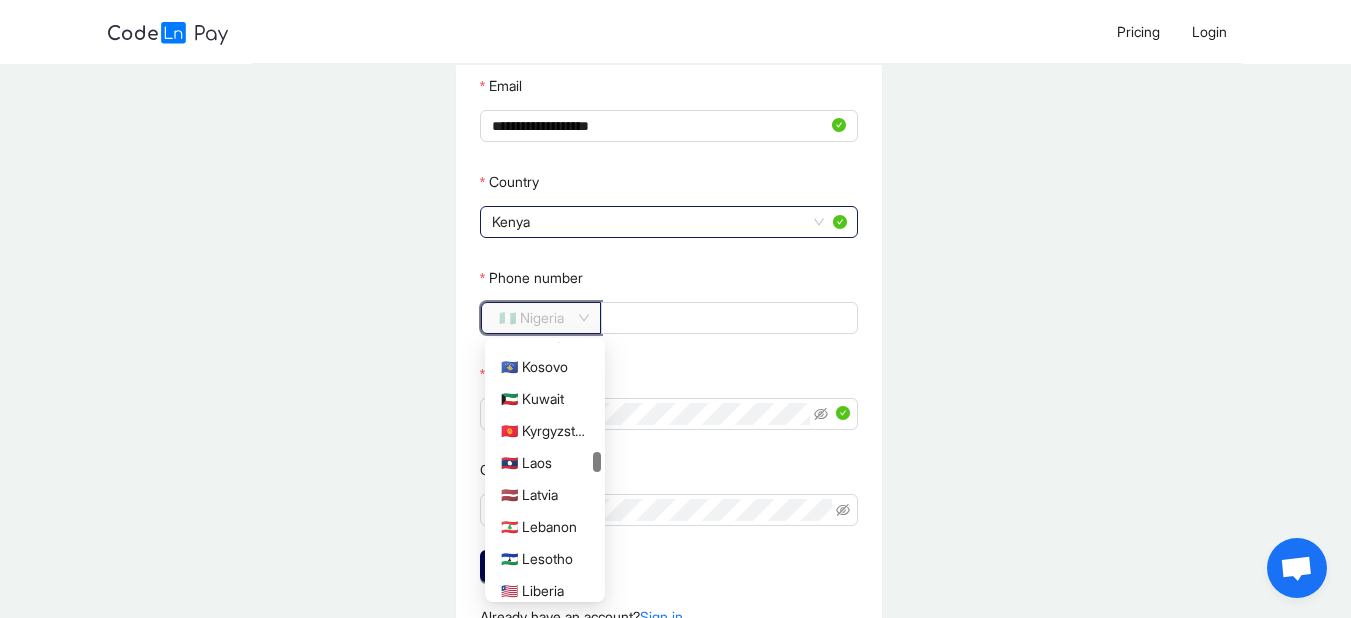 click at bounding box center [597, 462] 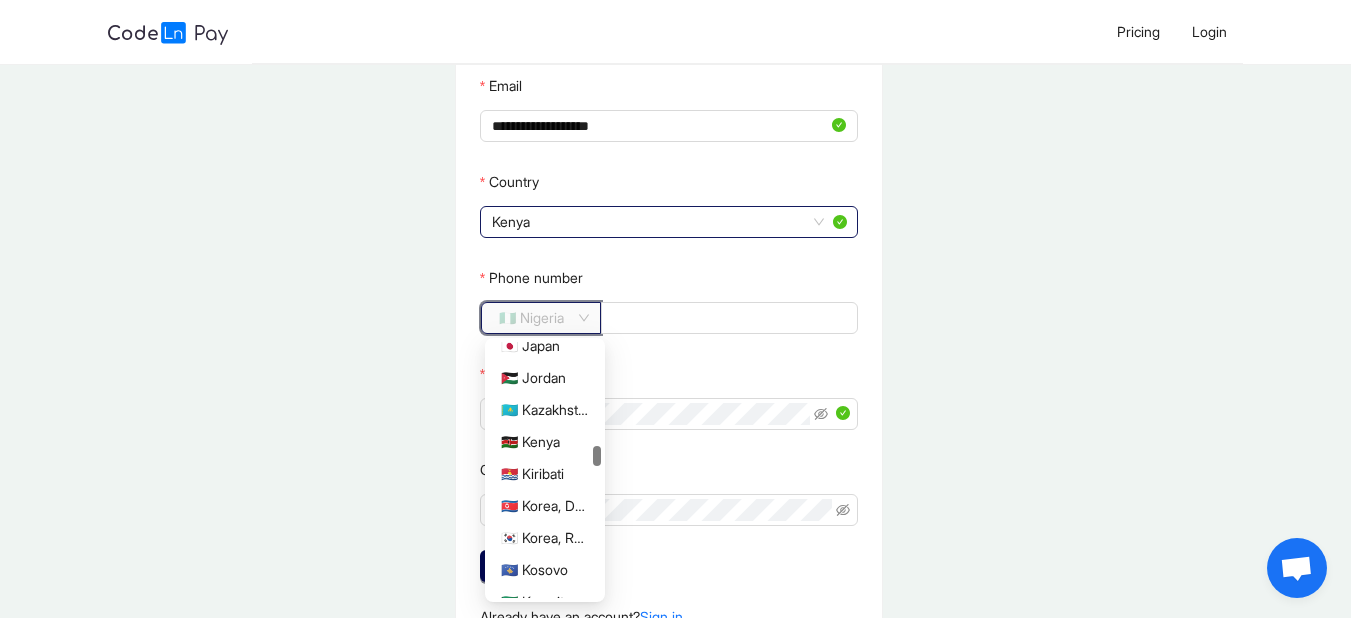 scroll, scrollTop: 2548, scrollLeft: 0, axis: vertical 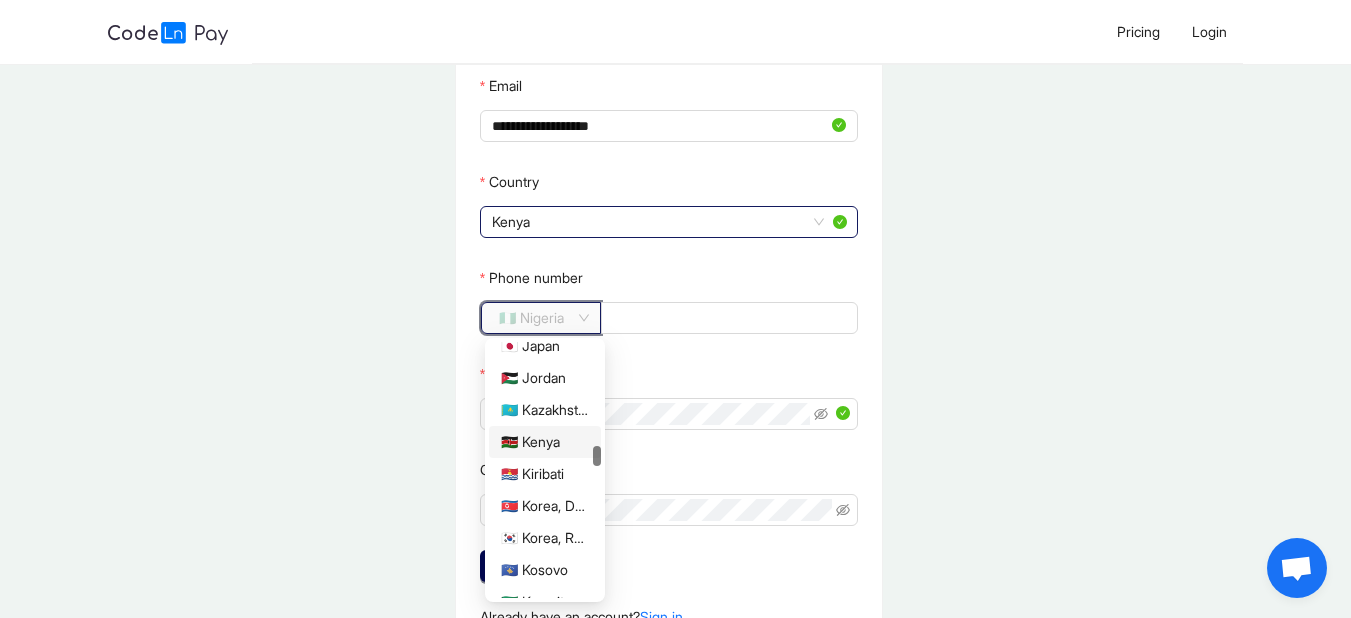 click on "🇰🇪 Kenya" at bounding box center [545, 442] 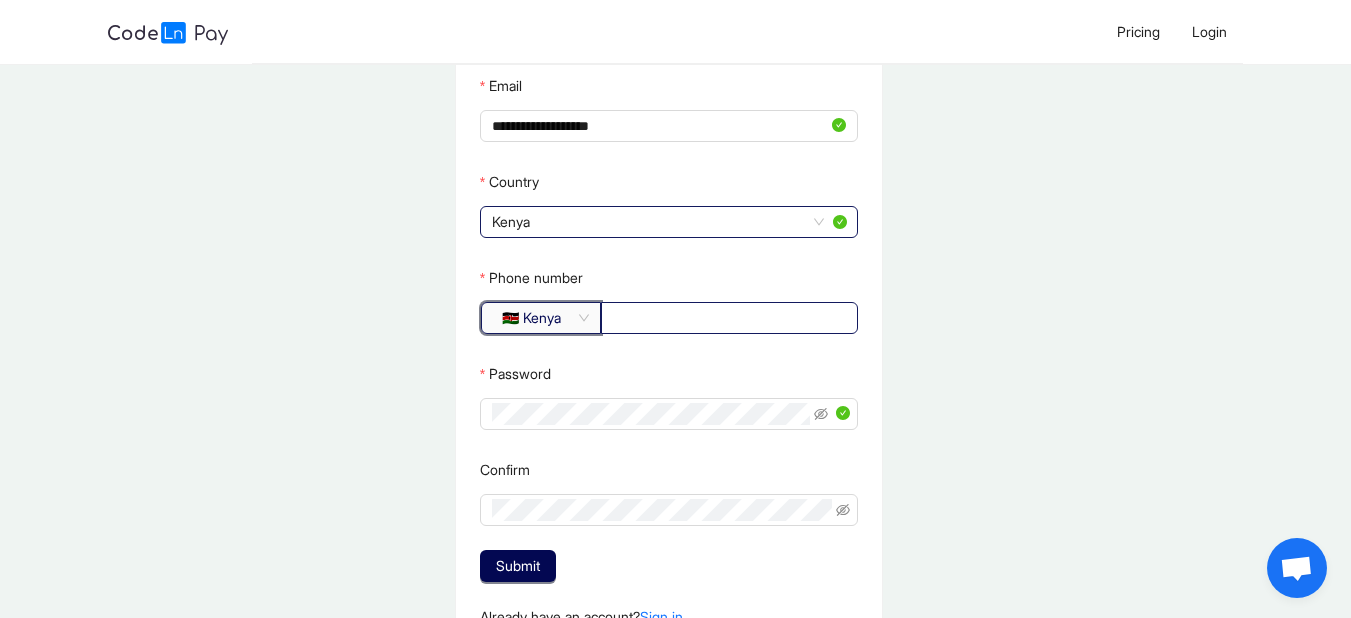 click at bounding box center (729, 318) 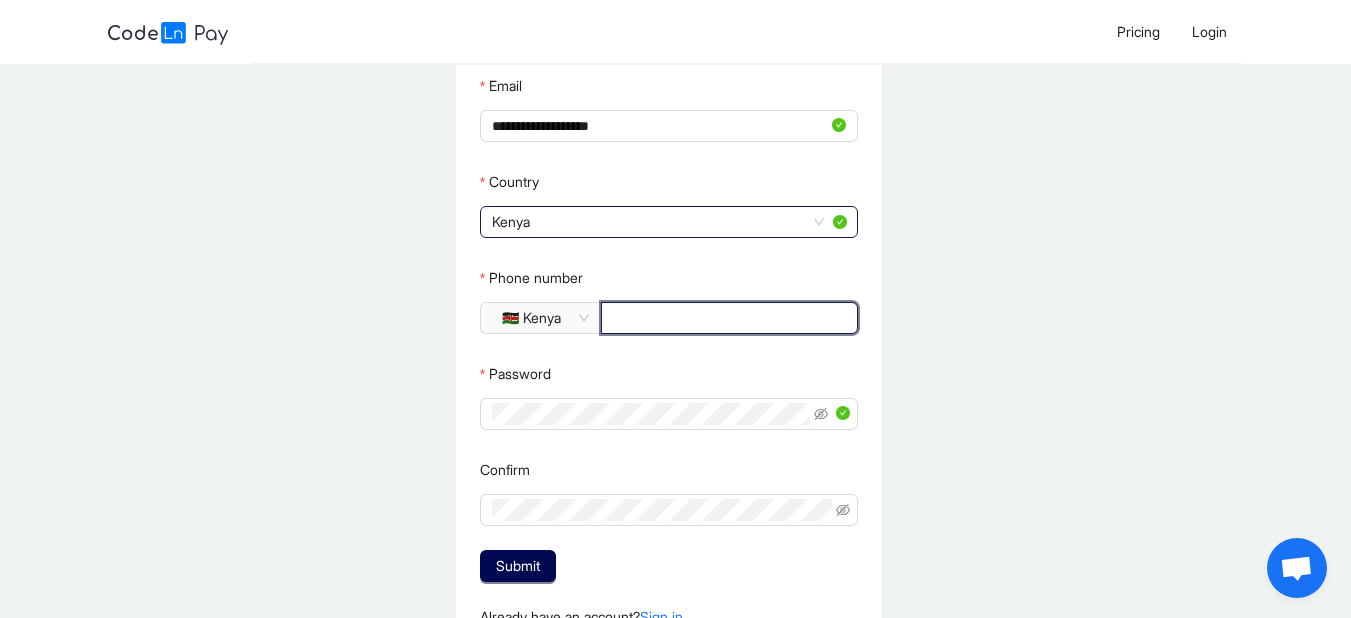 click on "Phone number" at bounding box center [727, 318] 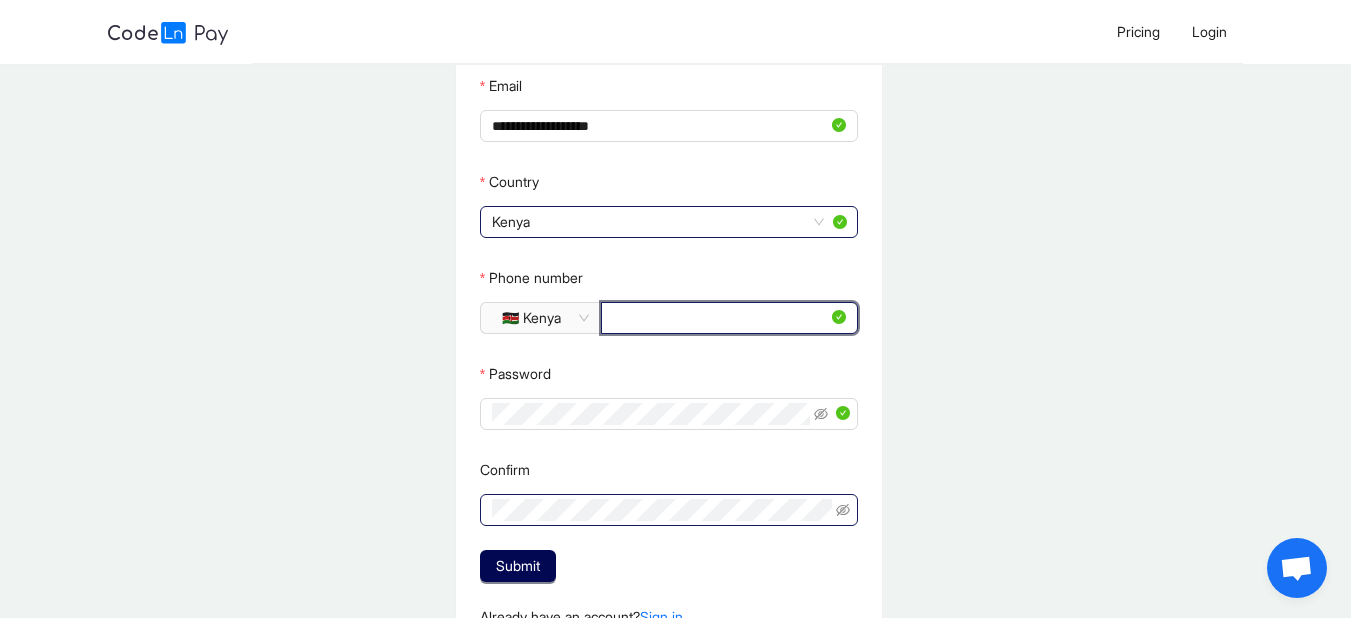 type on "*********" 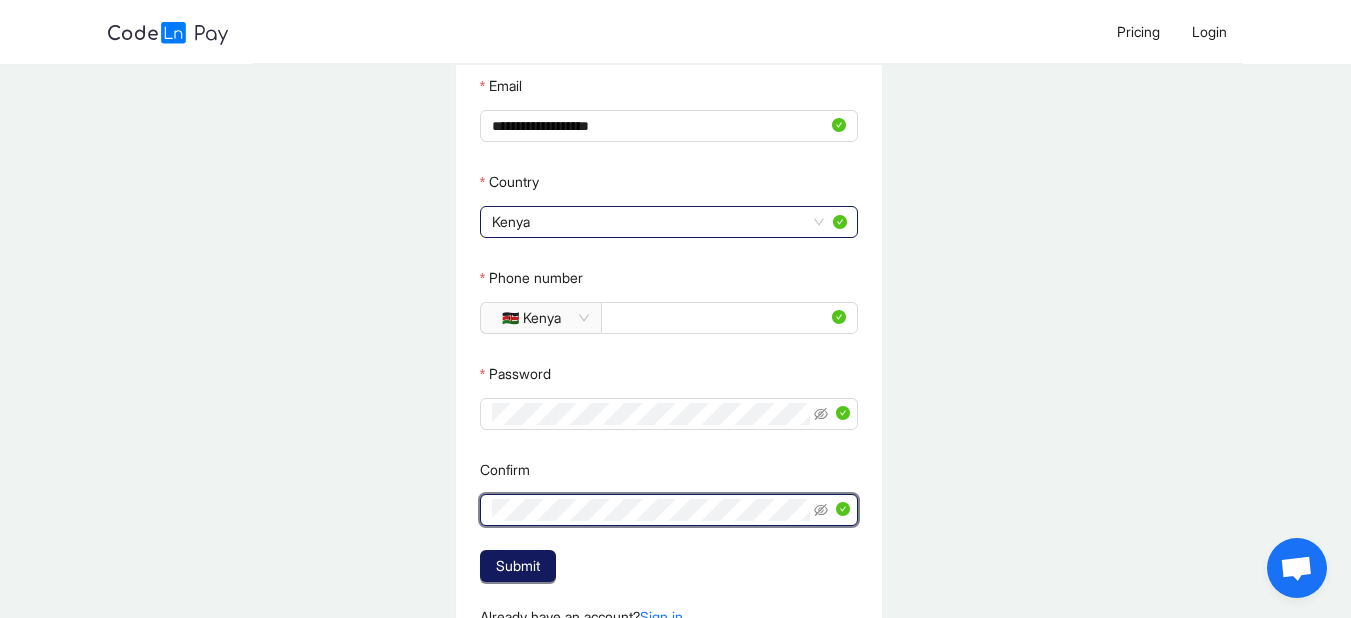 click on "Submit" 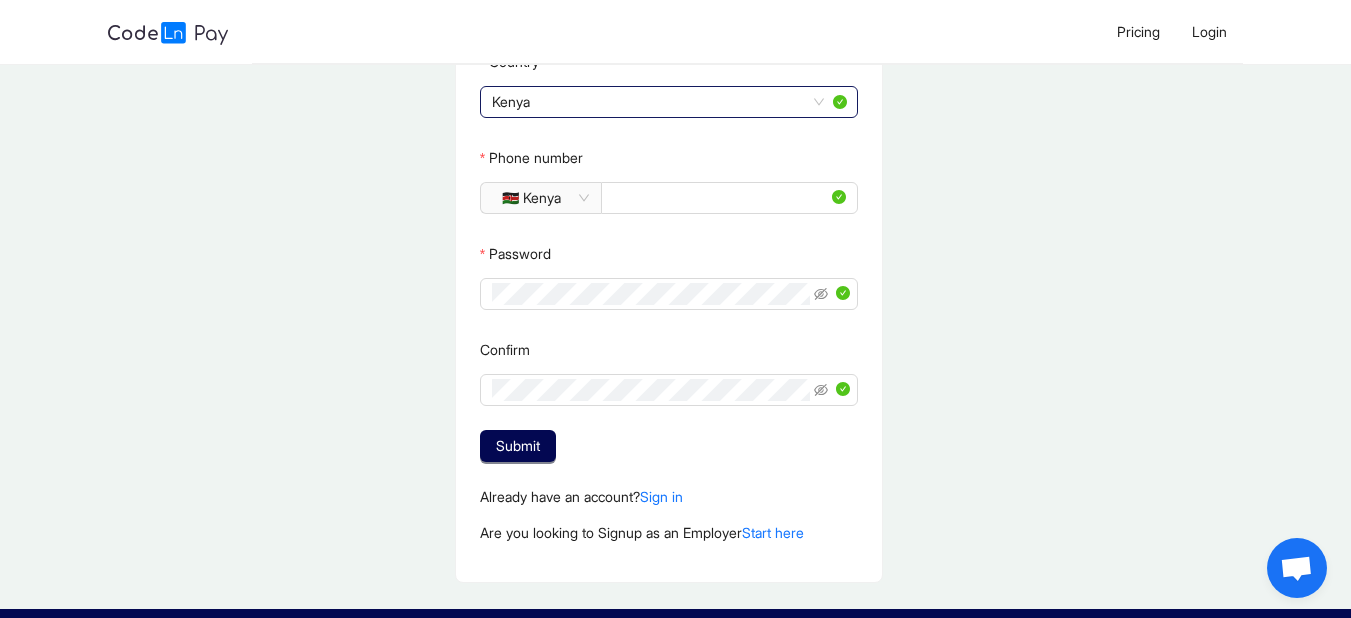 scroll, scrollTop: 414, scrollLeft: 0, axis: vertical 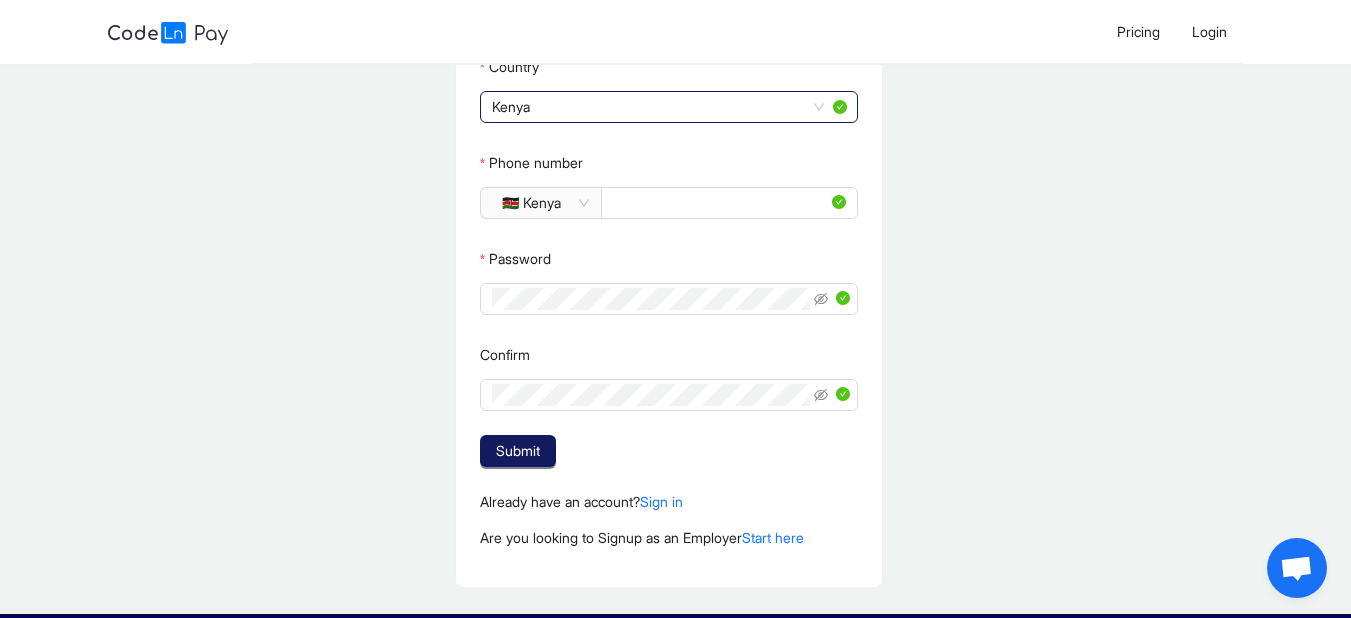 click on "Submit" 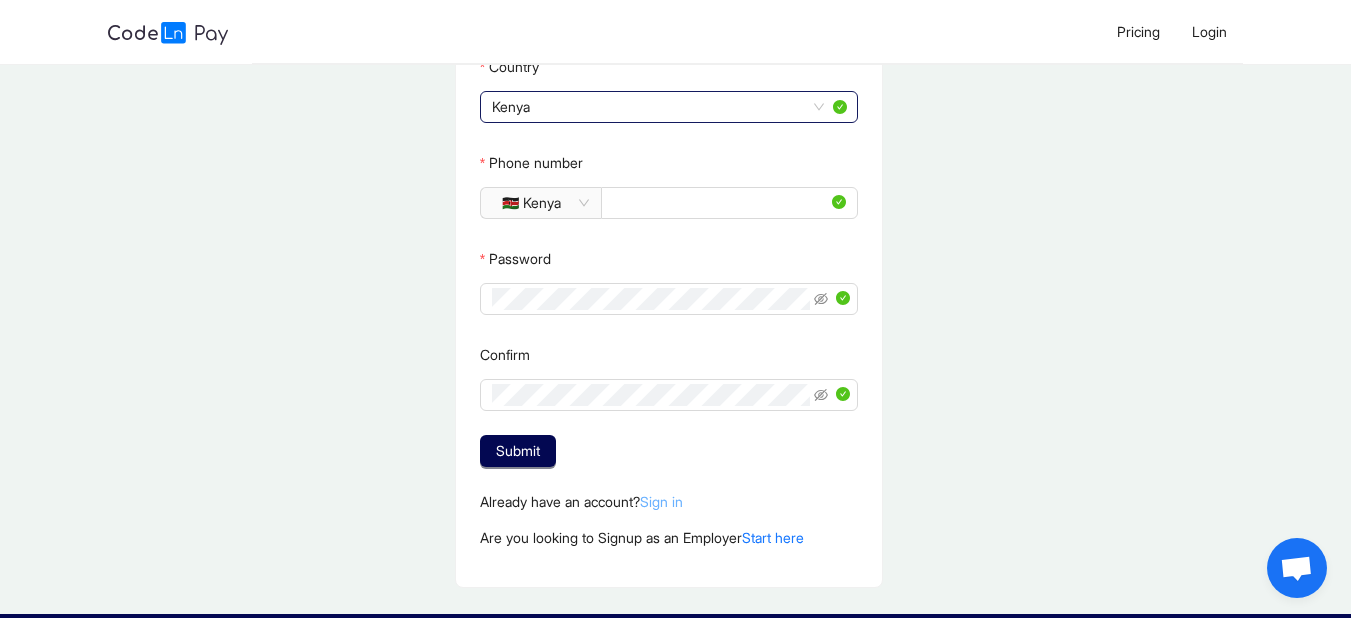 click on "Sign in" at bounding box center (661, 501) 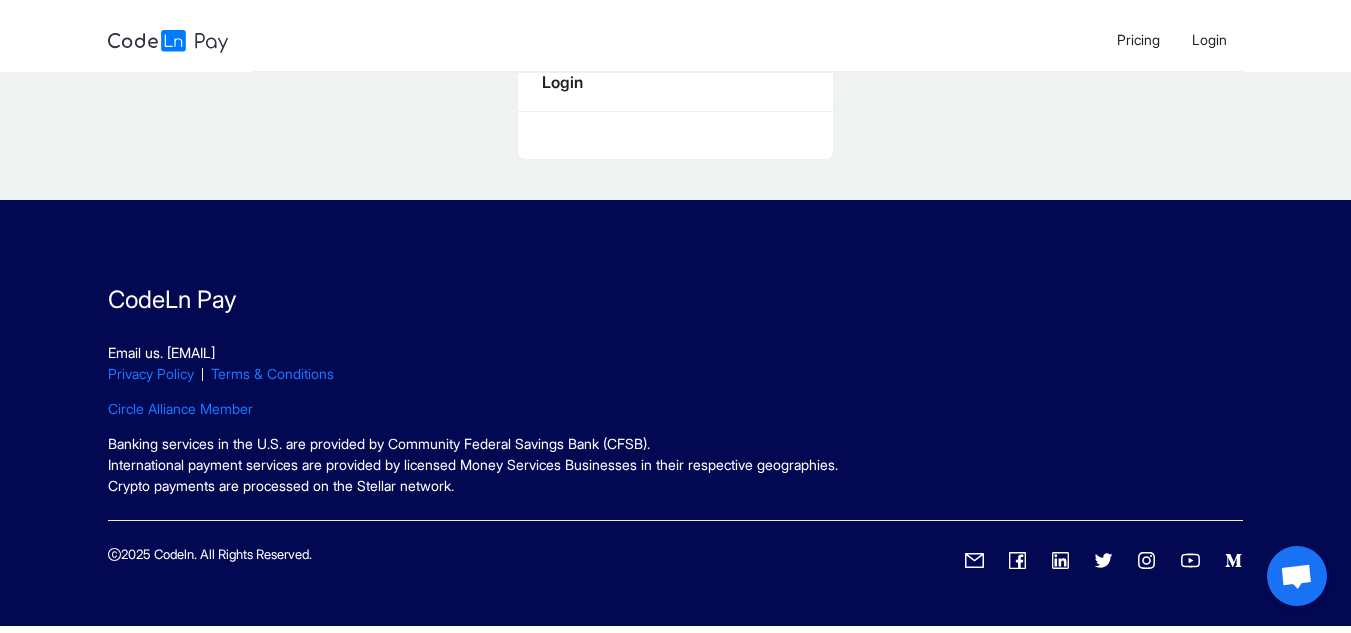 scroll, scrollTop: 0, scrollLeft: 0, axis: both 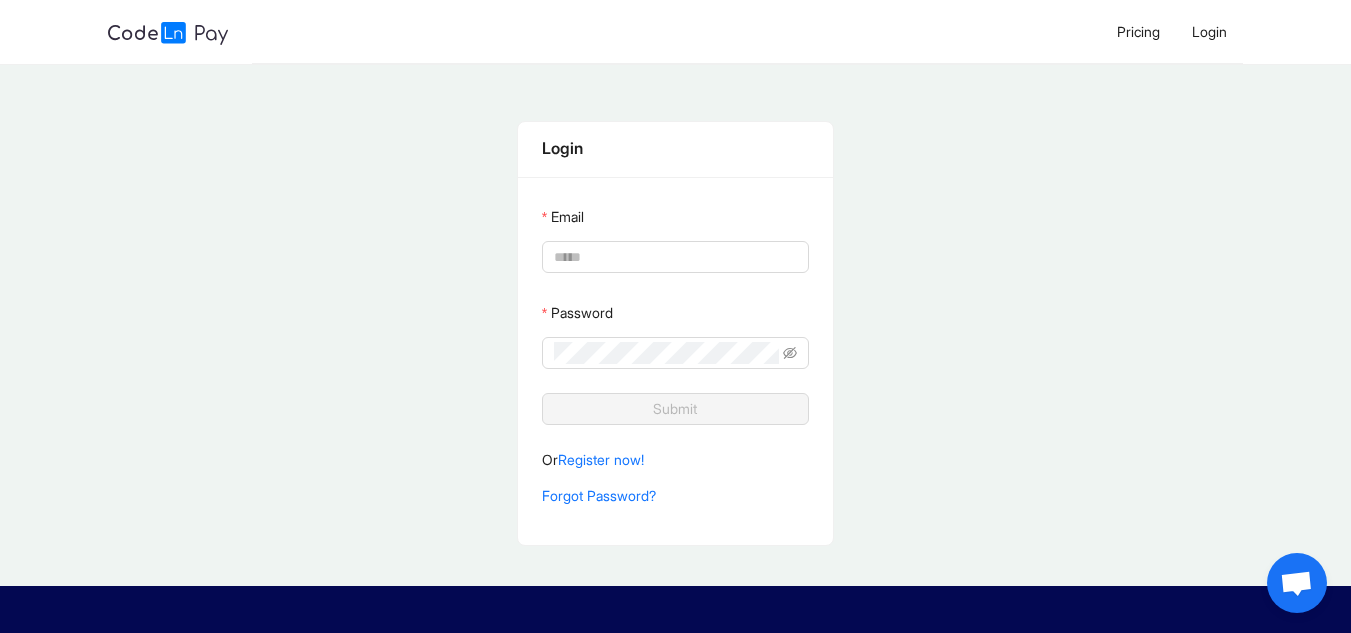 type on "**********" 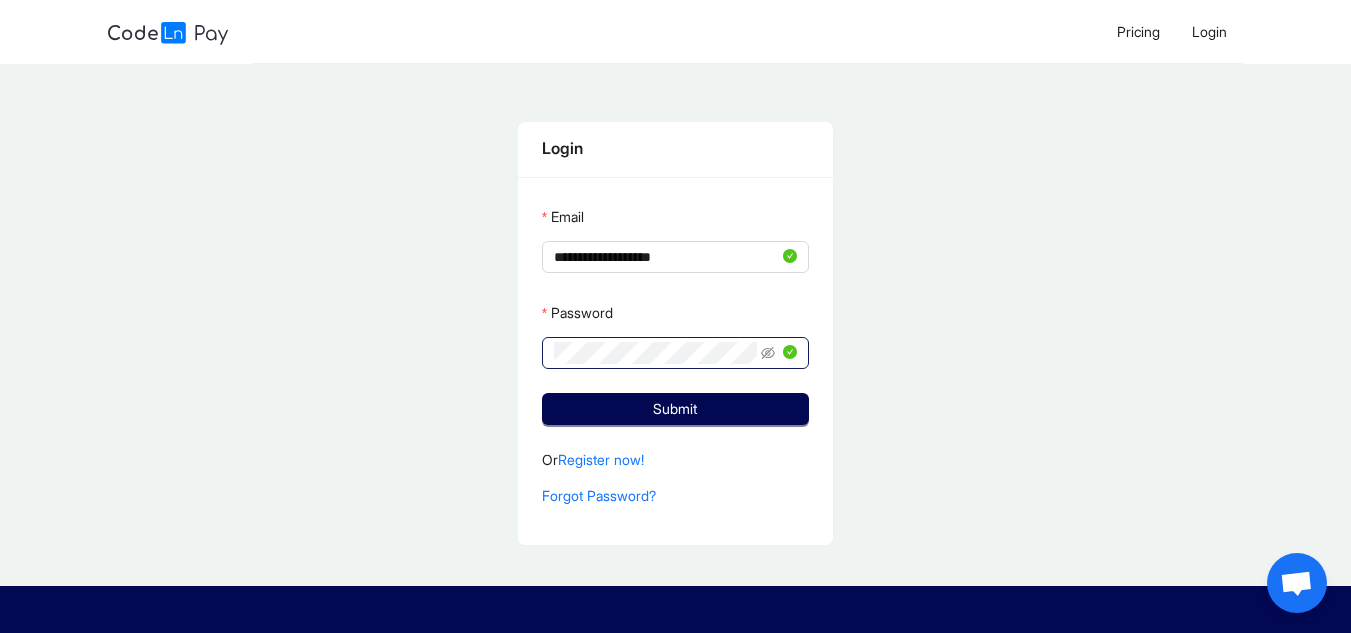 click at bounding box center (779, 353) 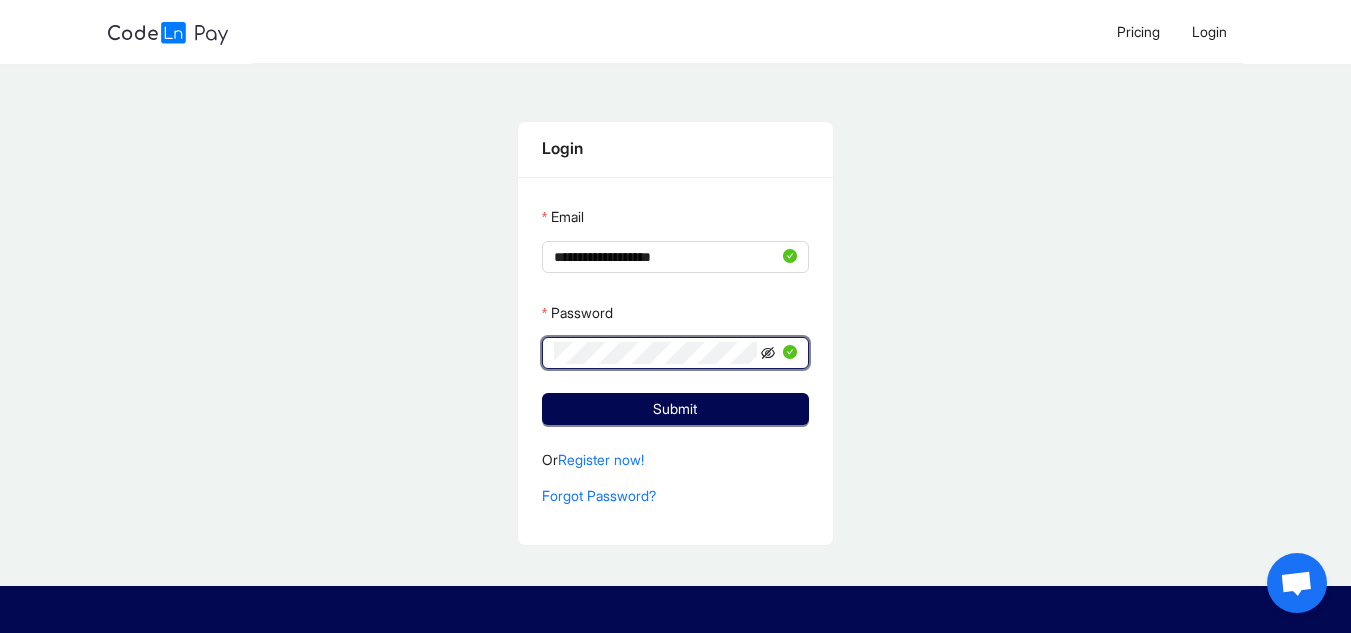 click 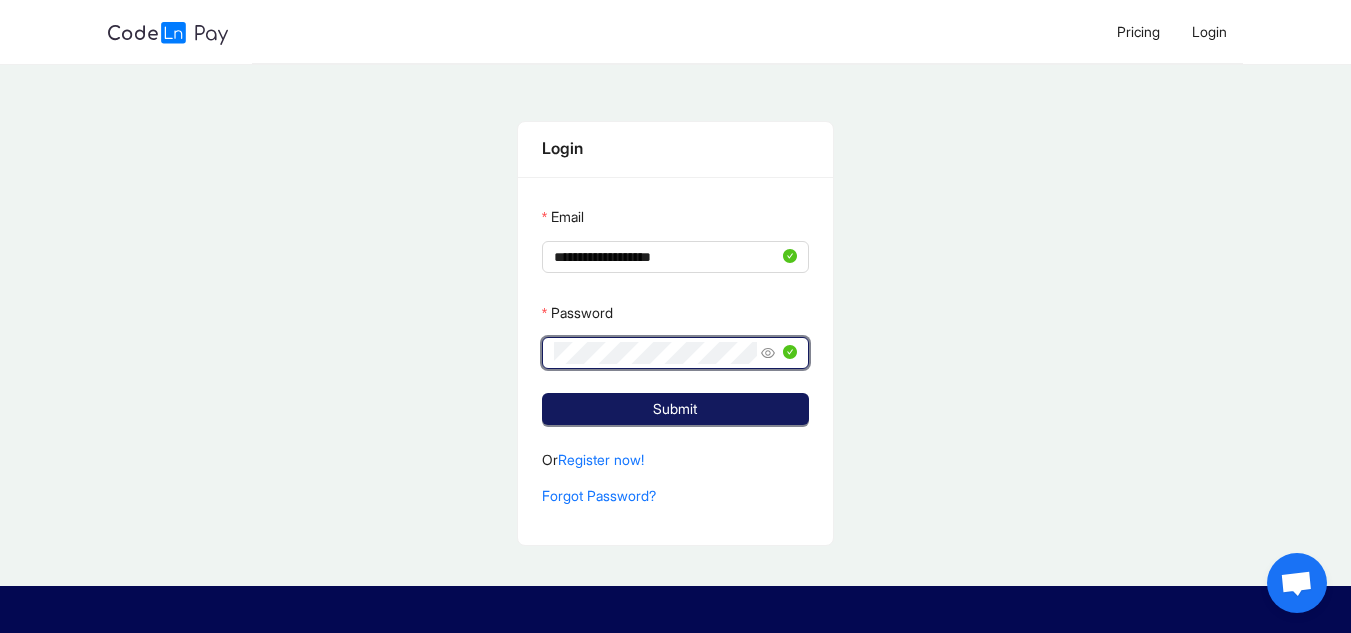 click on "Submit" 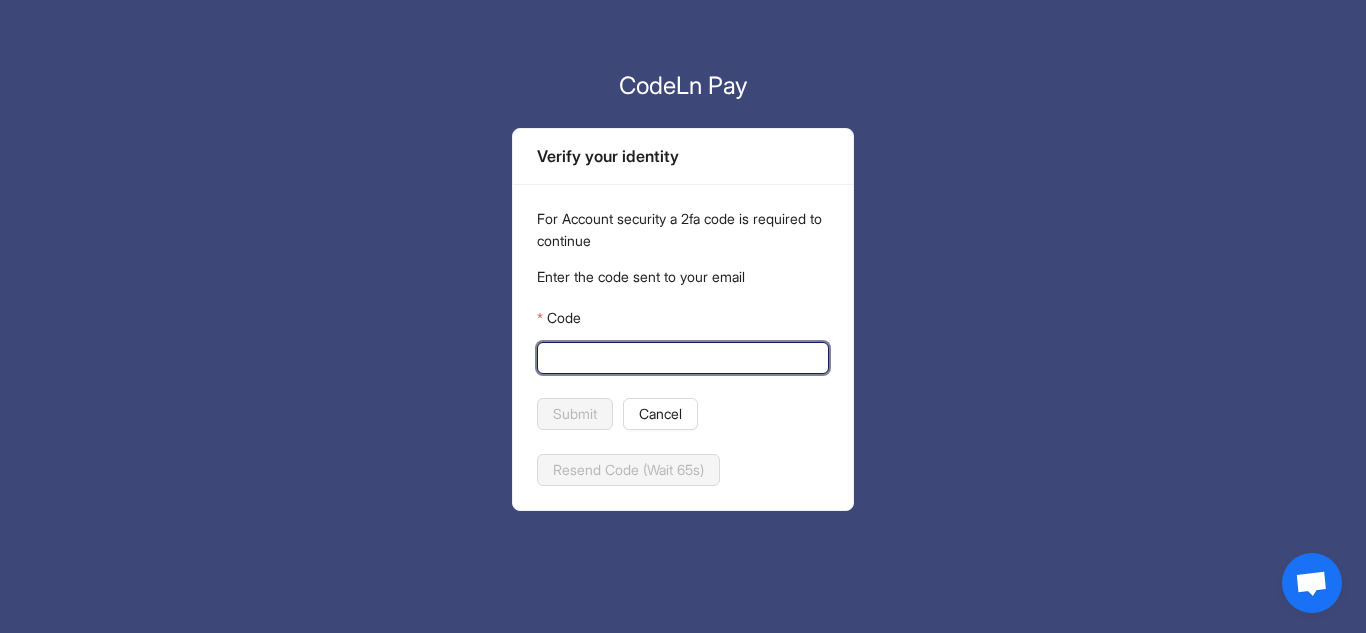 click on "Code" at bounding box center (681, 358) 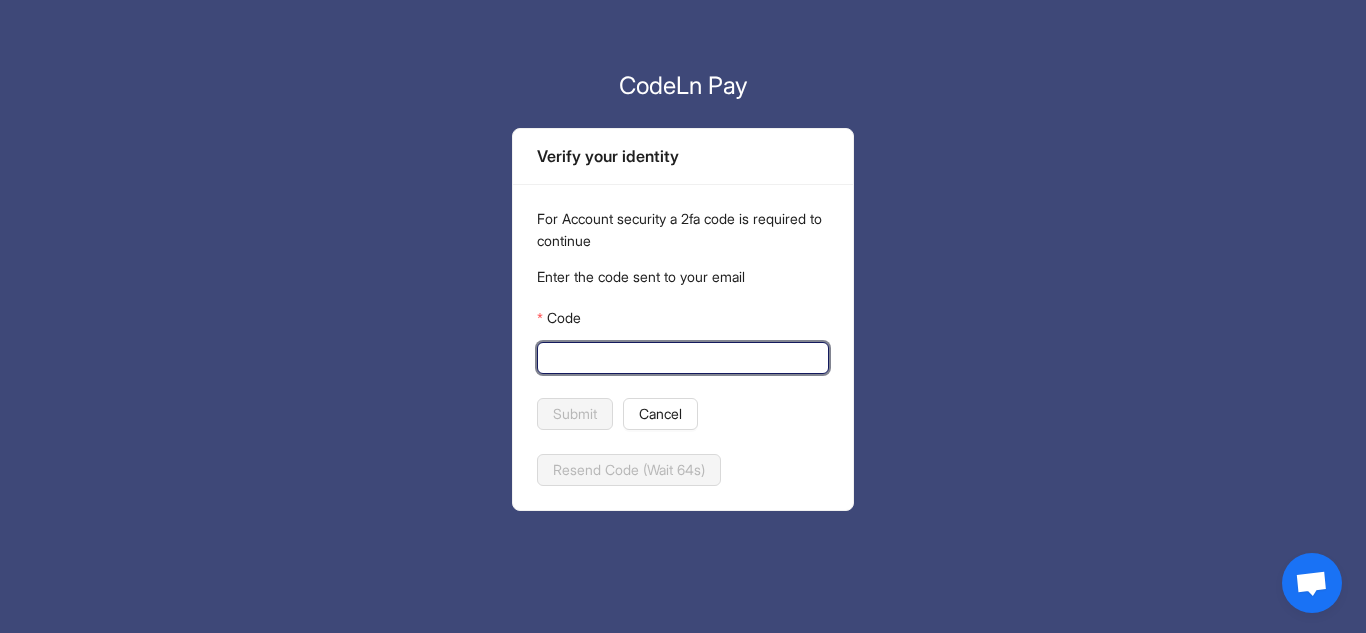 paste on "******" 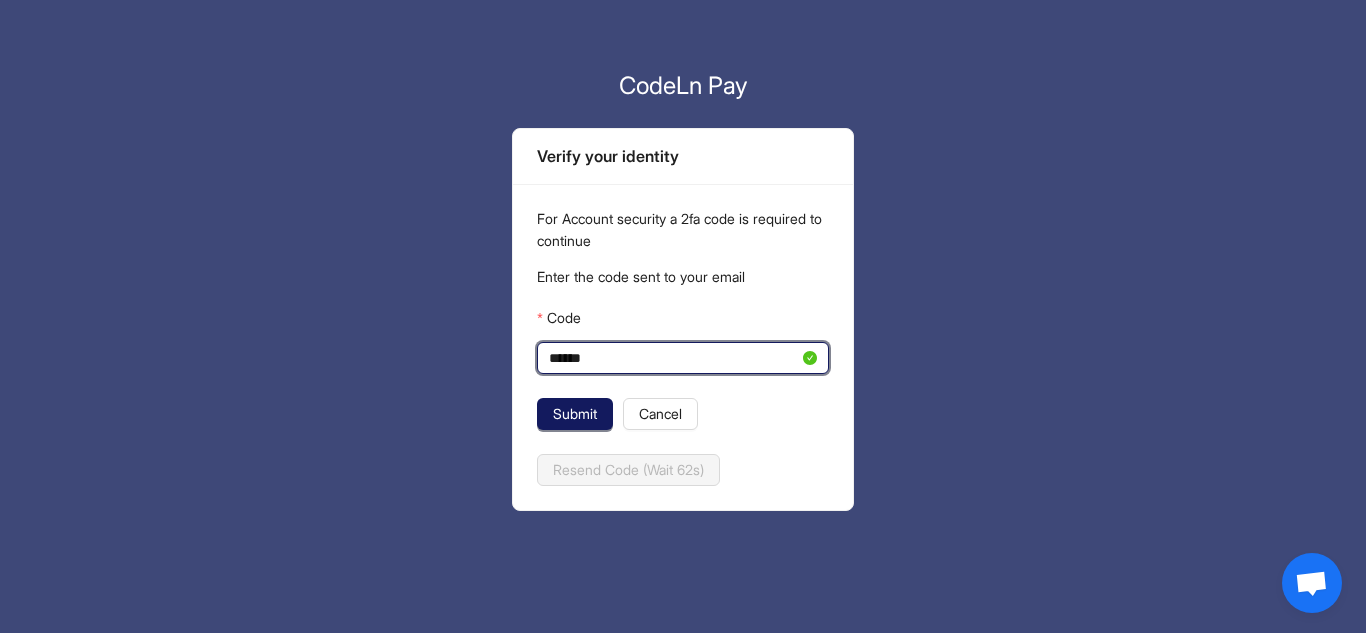 type on "******" 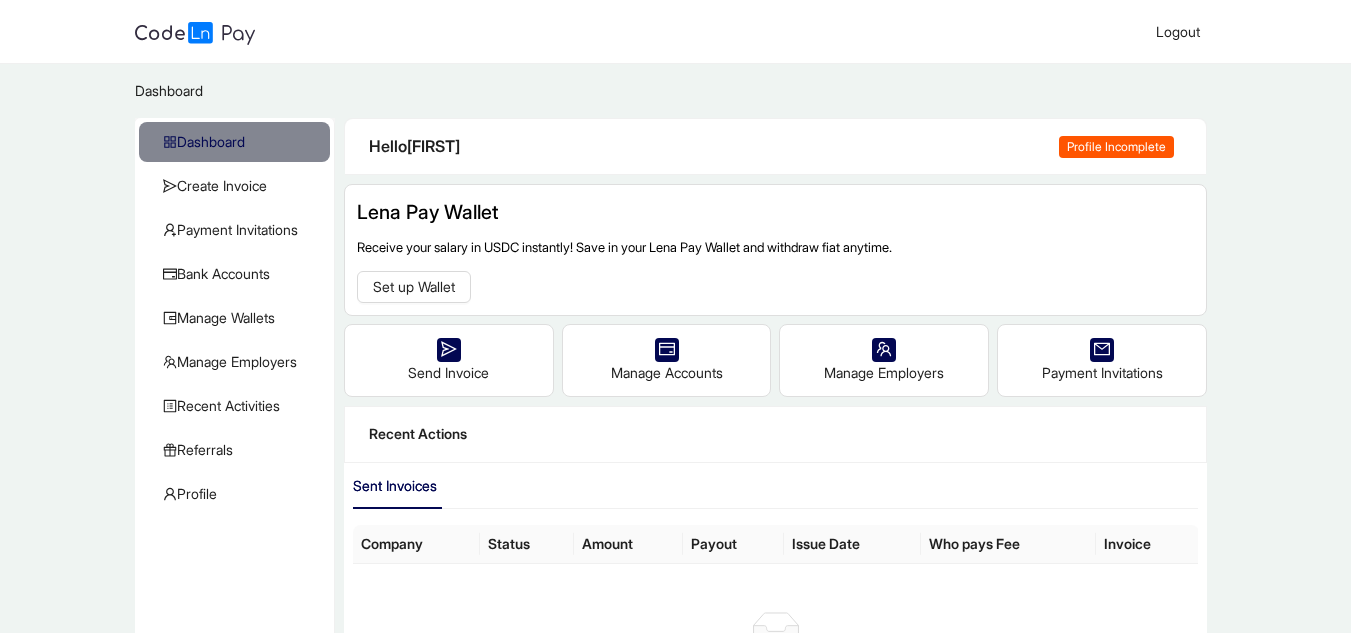 click on "Profile Incomplete" at bounding box center [1116, 147] 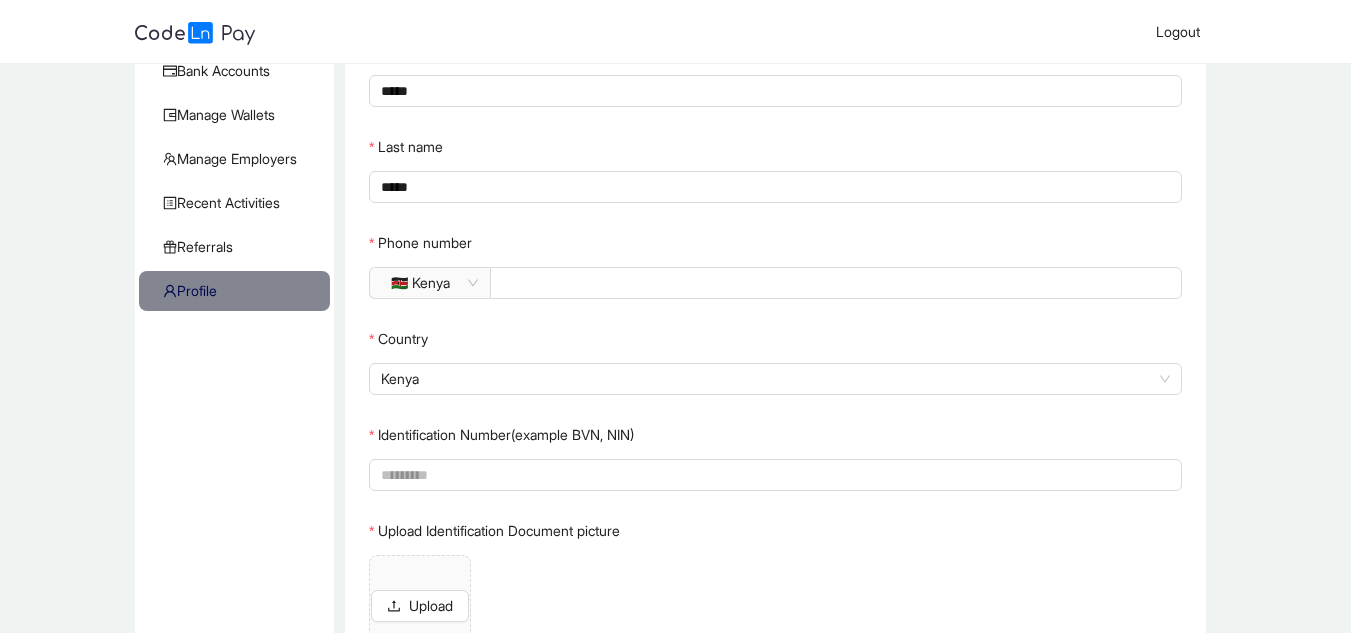 scroll, scrollTop: 327, scrollLeft: 0, axis: vertical 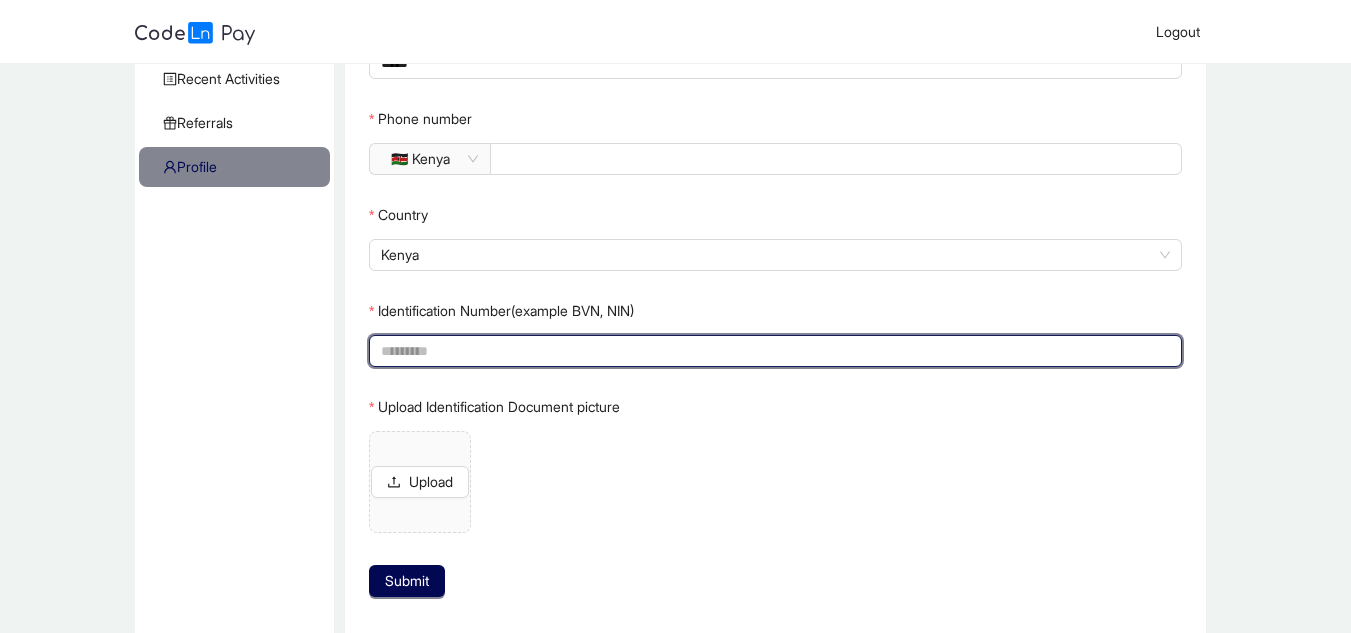 click on "Identification Number(example BVN, NIN)" at bounding box center (773, 351) 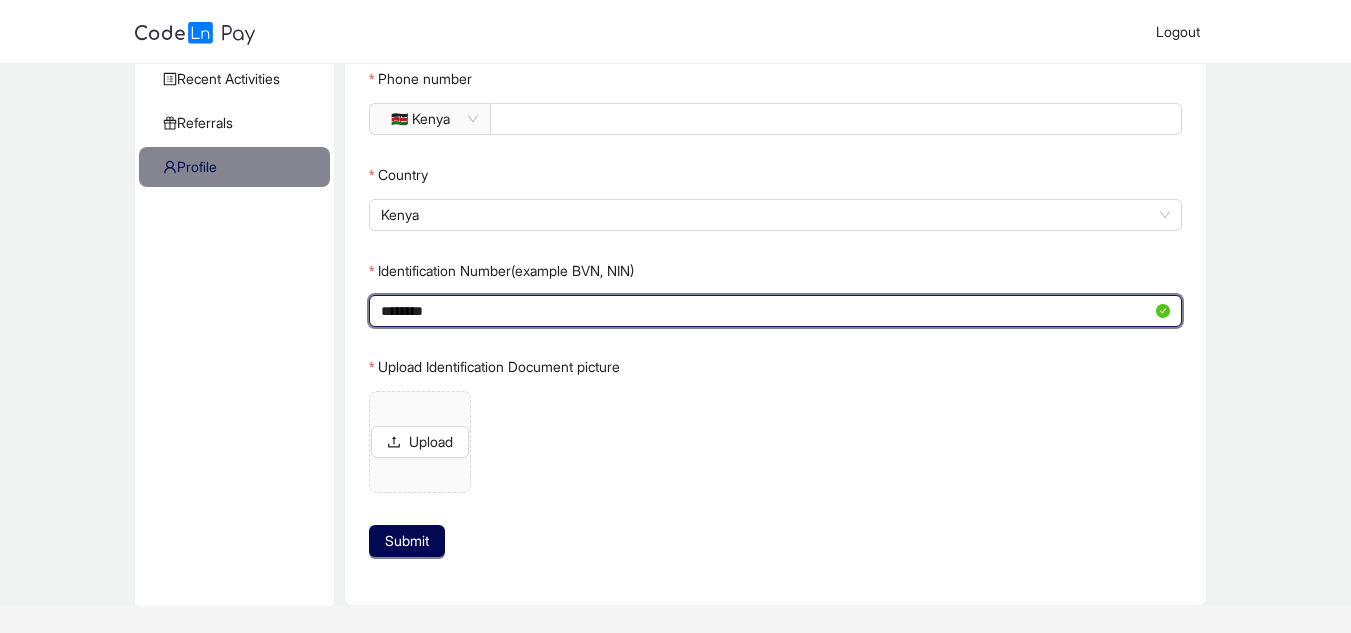 type on "********" 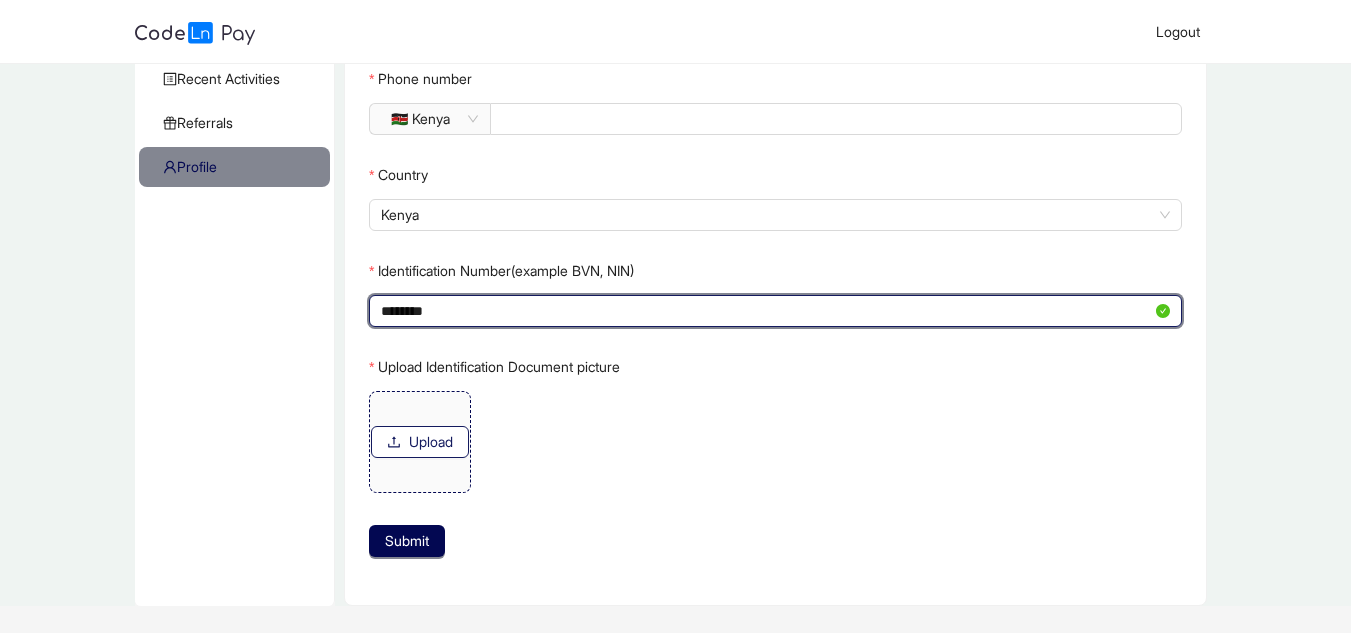 click on "Upload" 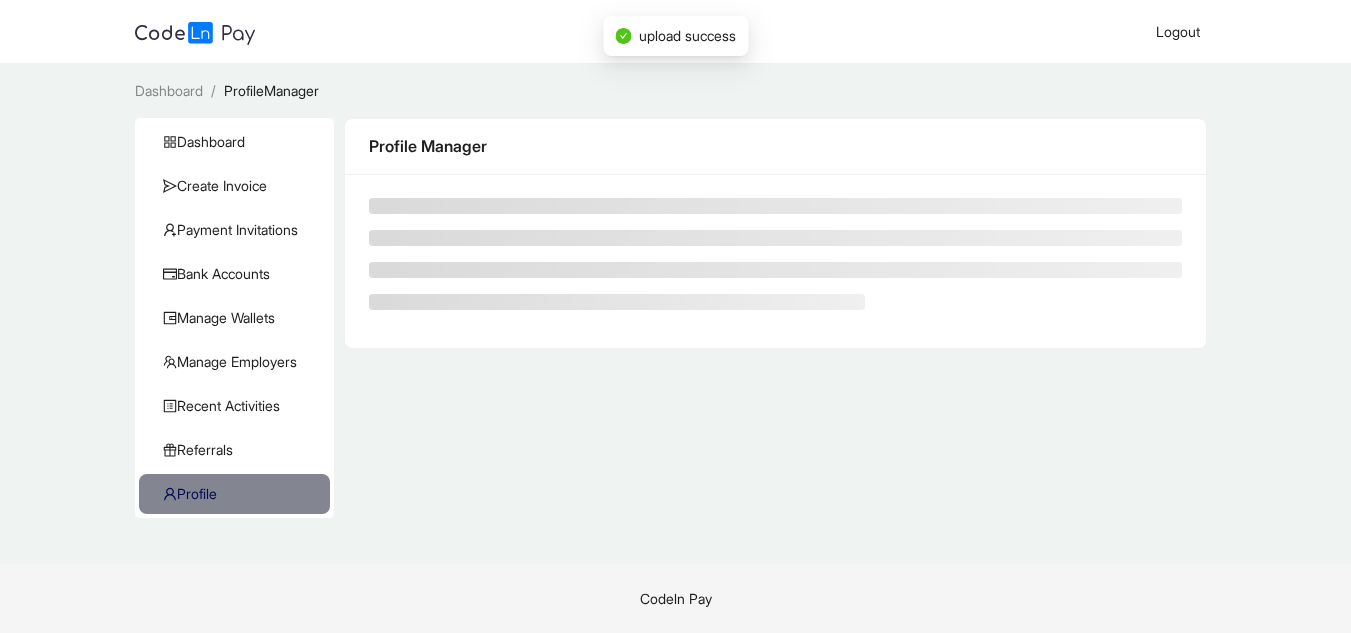 scroll, scrollTop: 0, scrollLeft: 0, axis: both 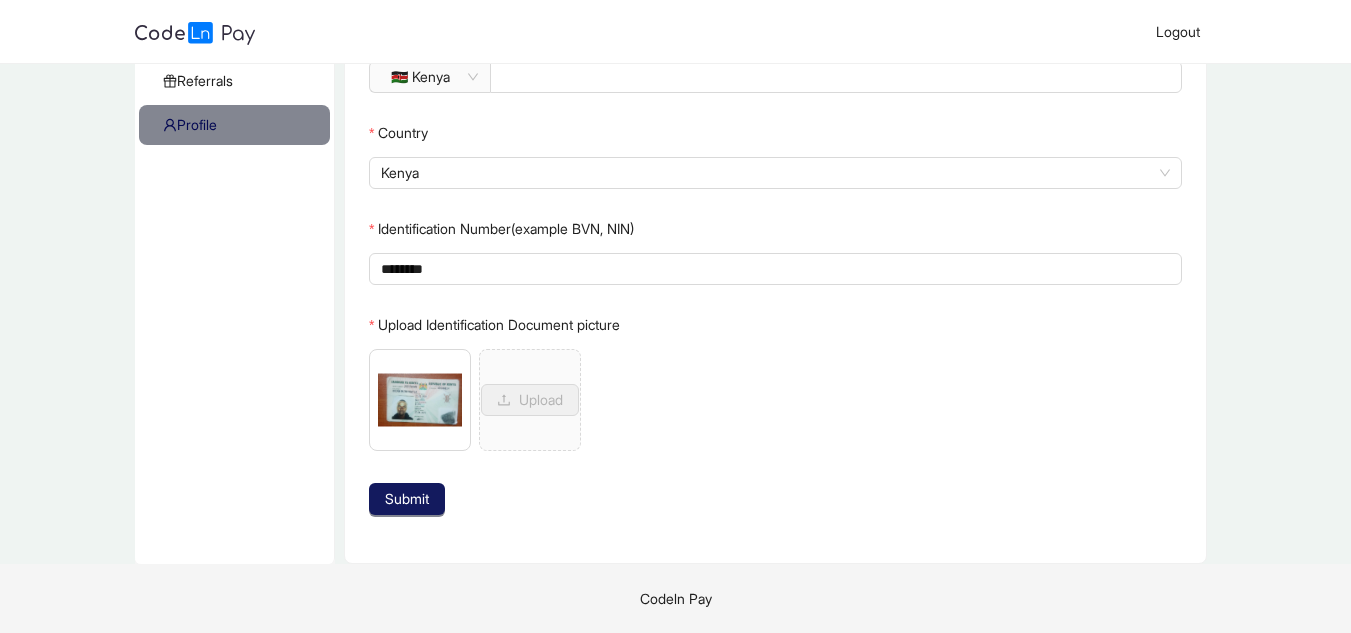 click on "Submit" 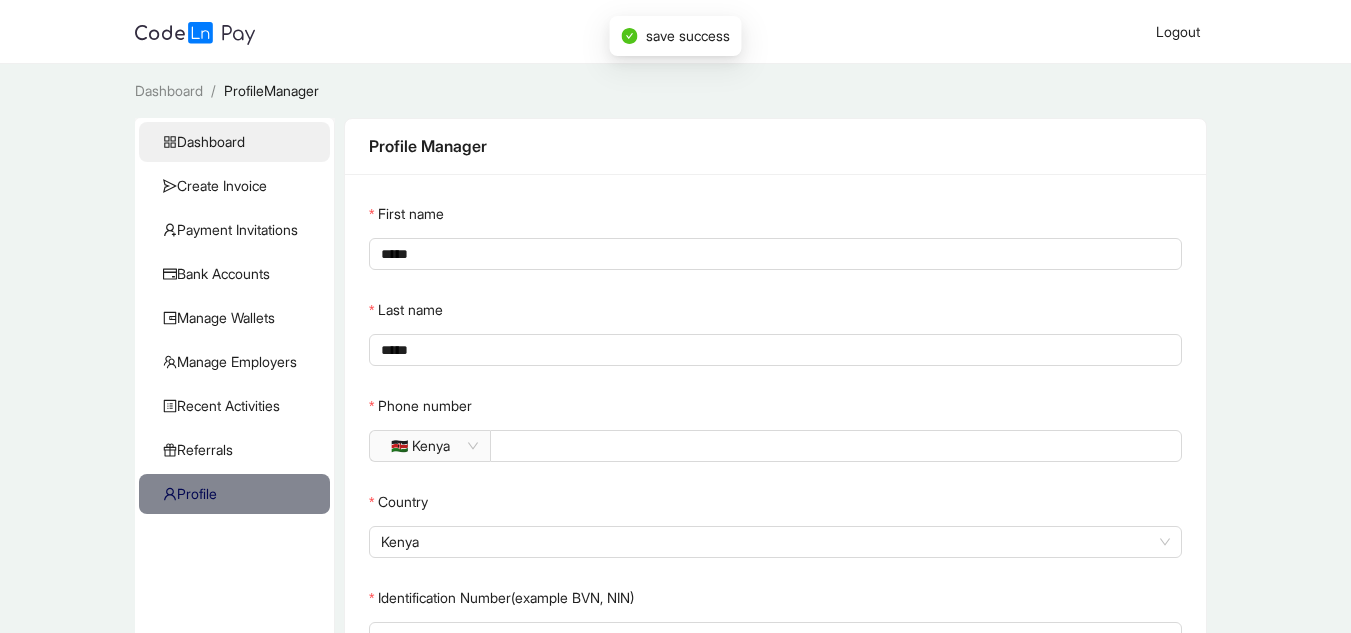 click on "Dashboard" 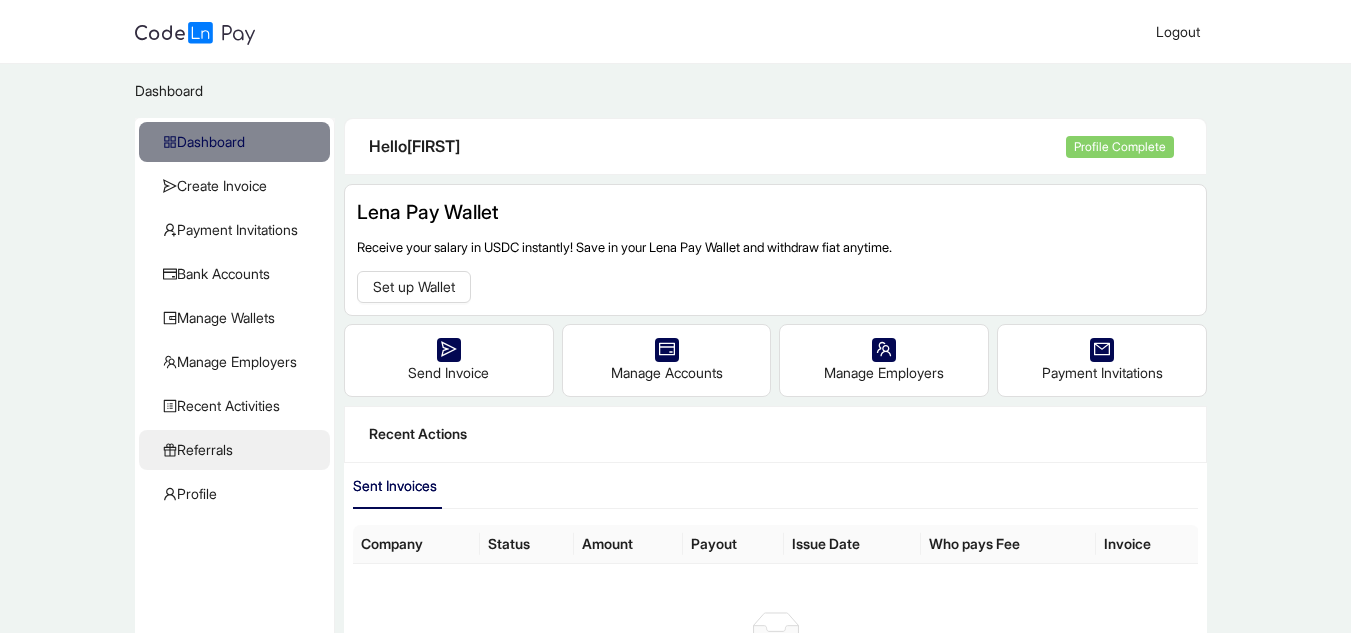 click on "Referrals" 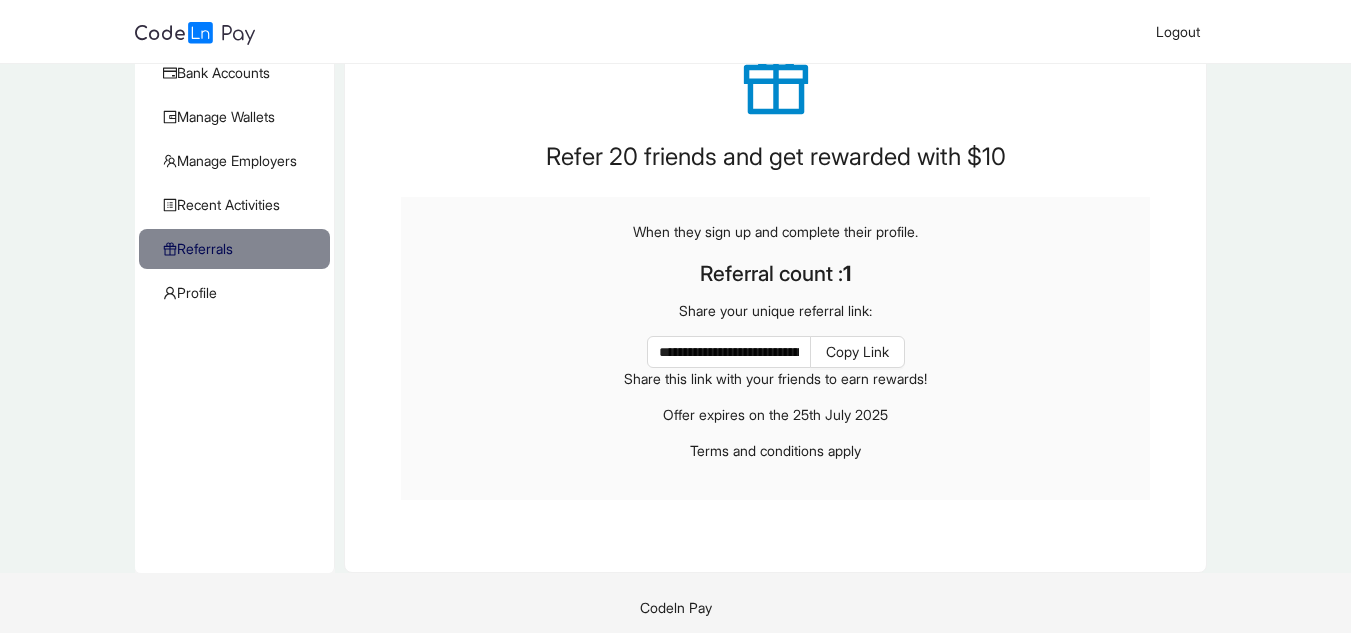 scroll, scrollTop: 203, scrollLeft: 0, axis: vertical 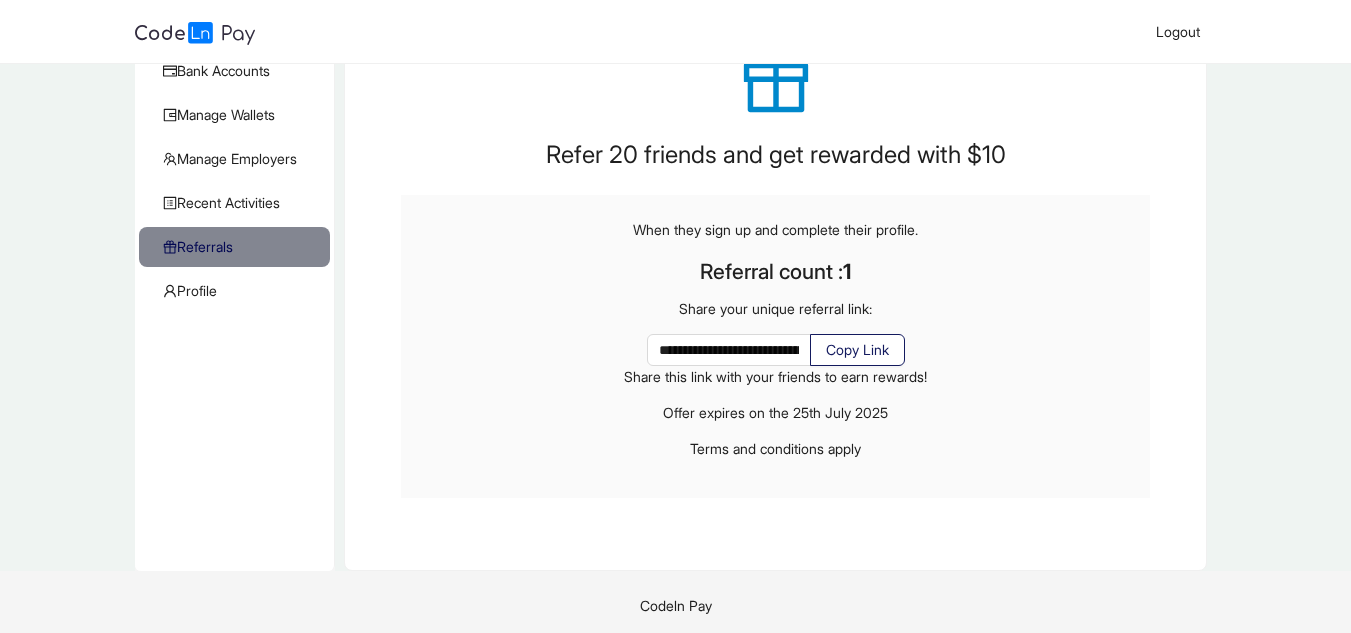 click on "Copy Link" 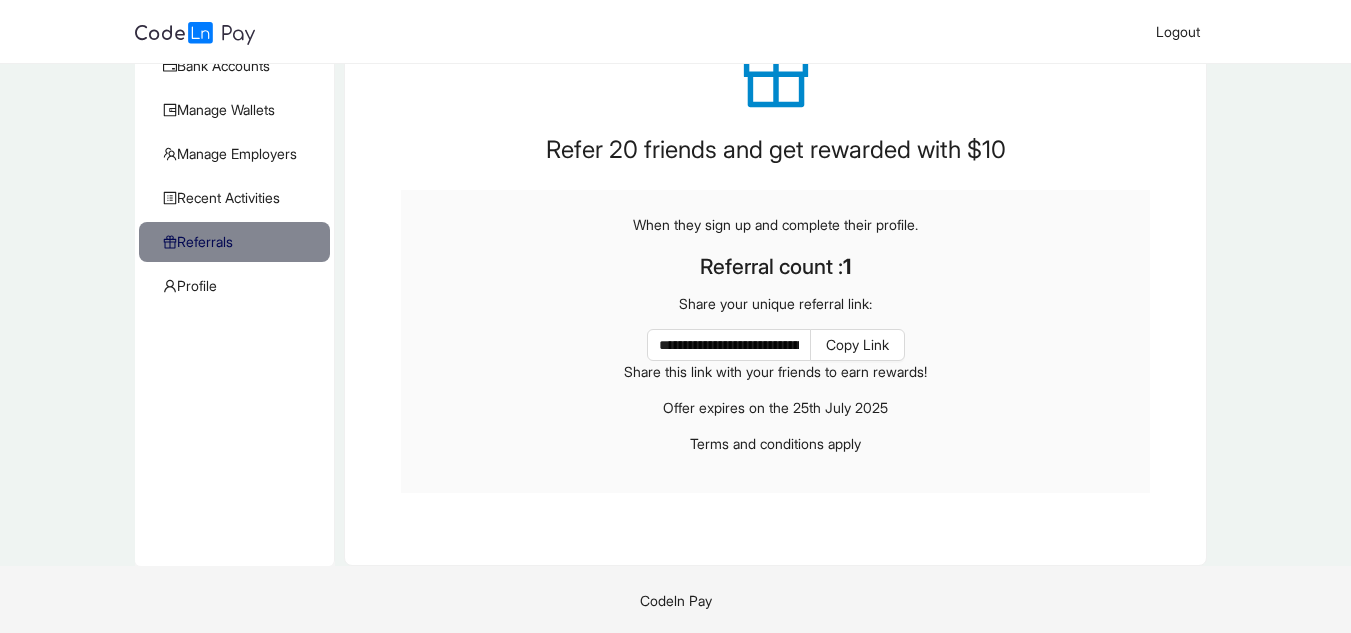 scroll, scrollTop: 211, scrollLeft: 0, axis: vertical 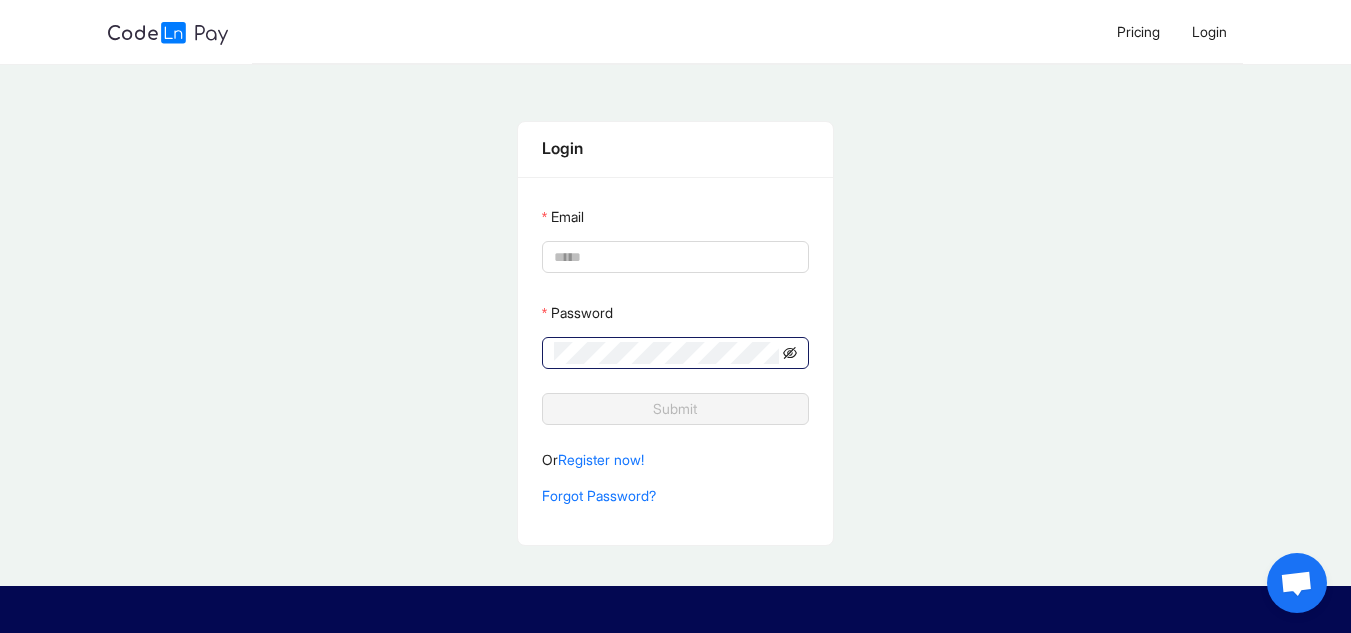 type on "**********" 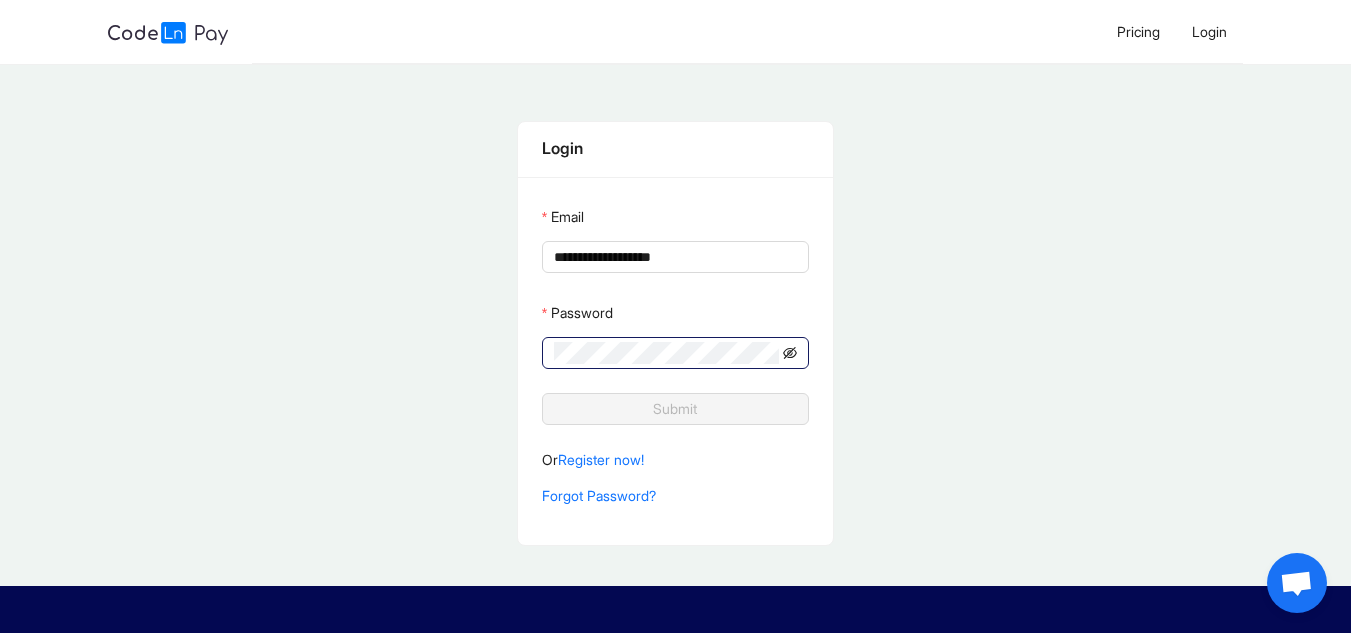 click at bounding box center [790, 353] 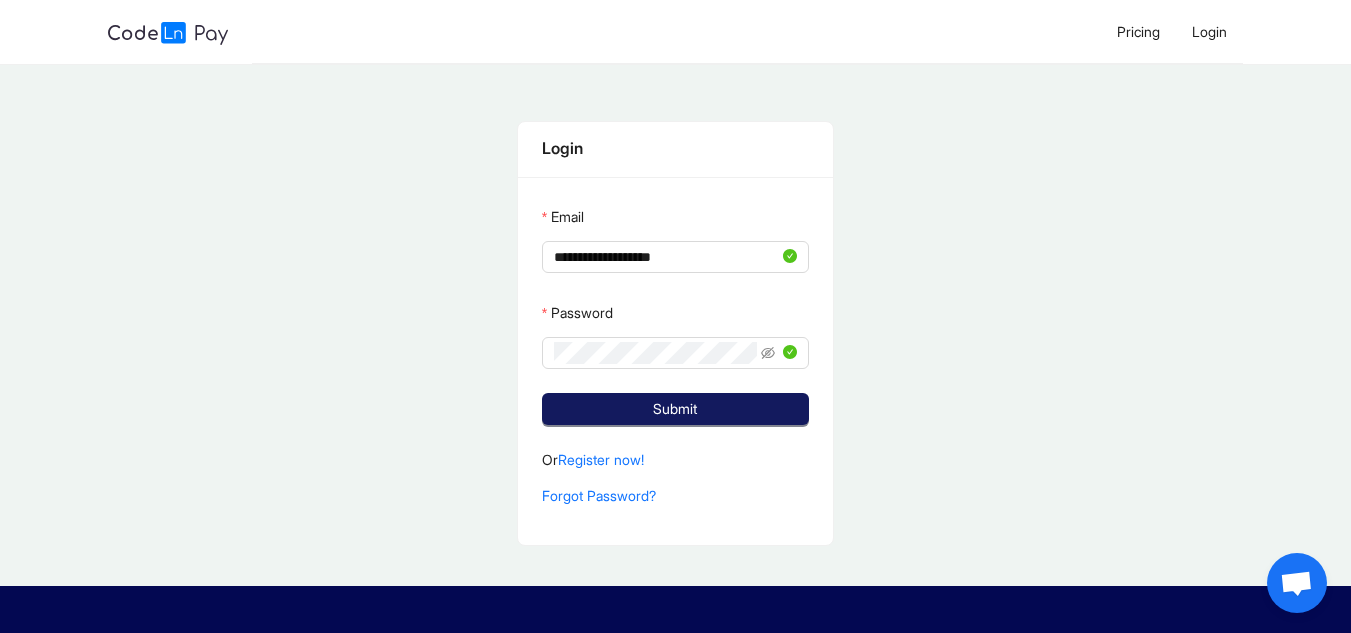 click on "Submit" 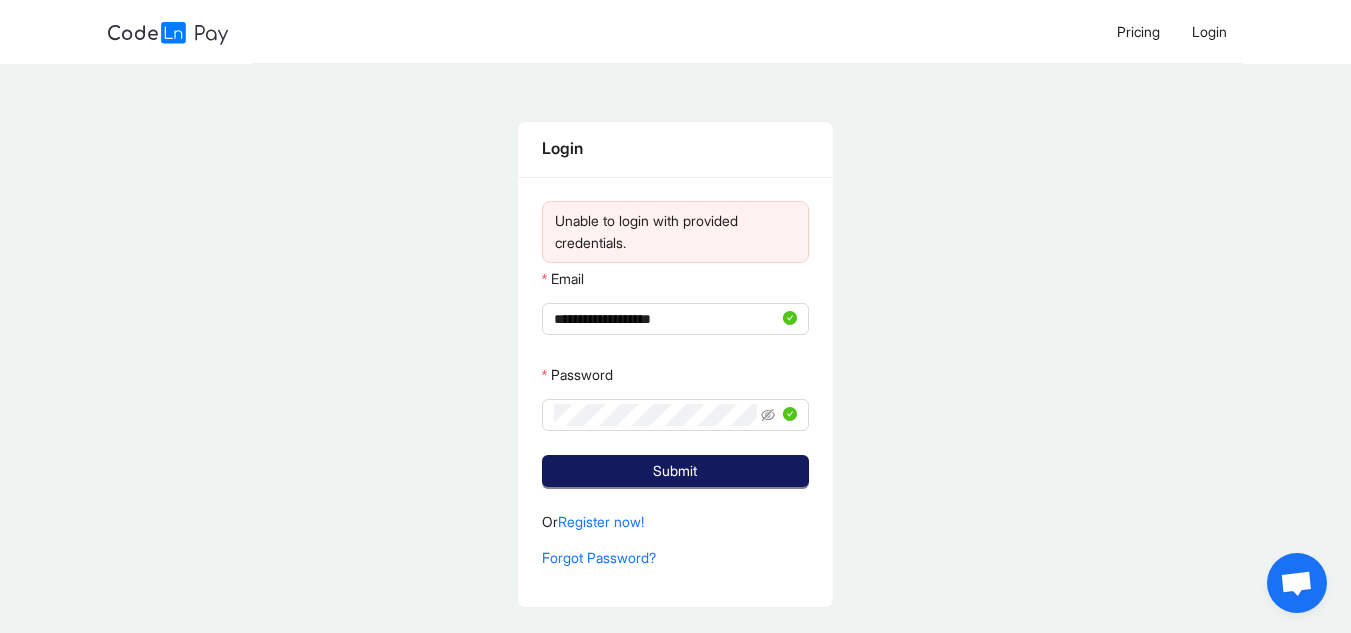 click on "Submit" 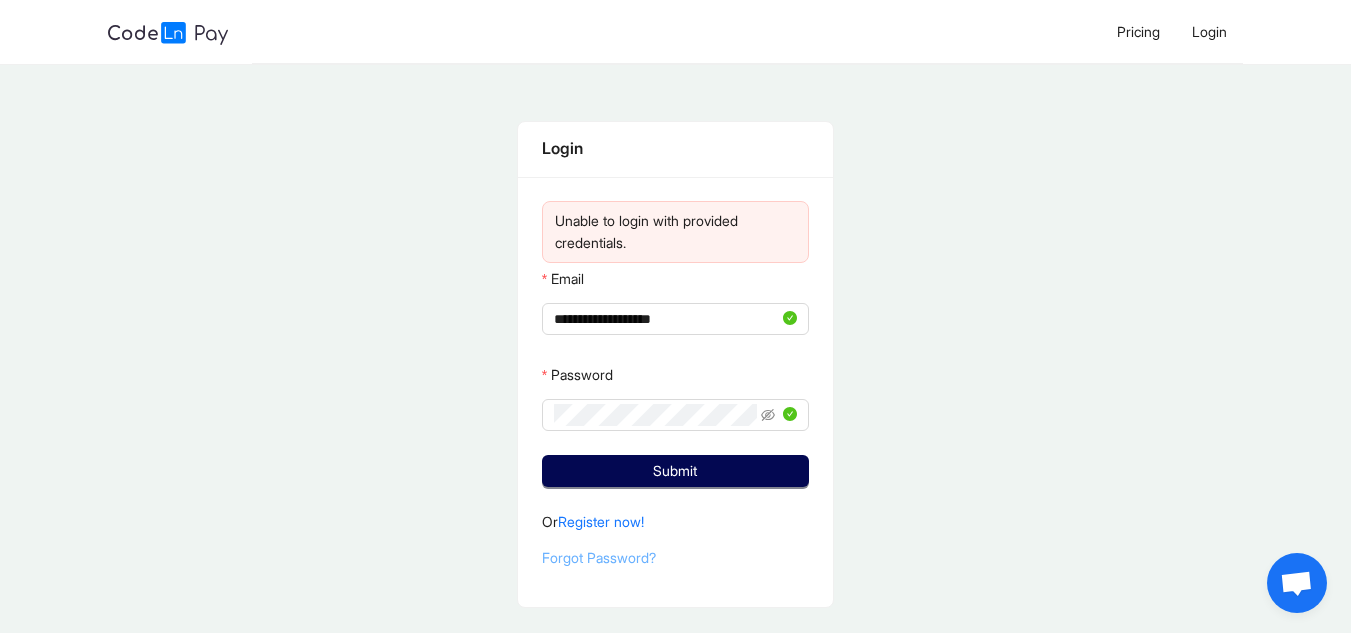 click on "Forgot Password?" at bounding box center [599, 557] 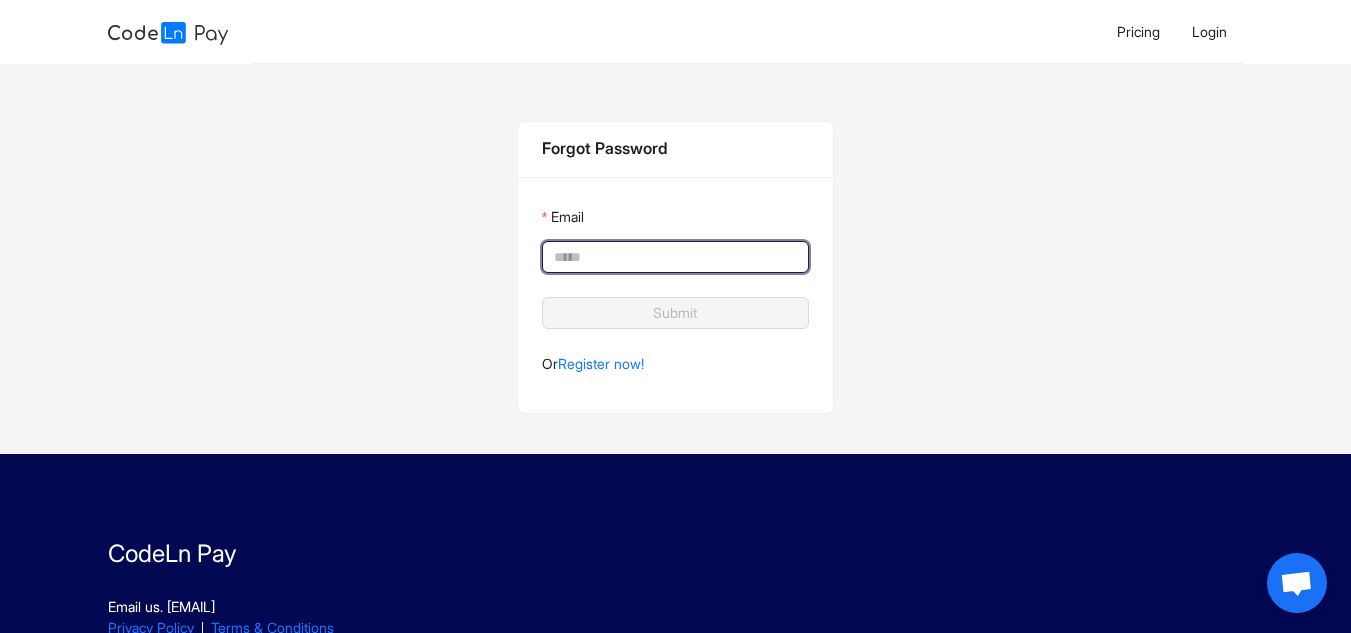 click on "Email" at bounding box center [673, 257] 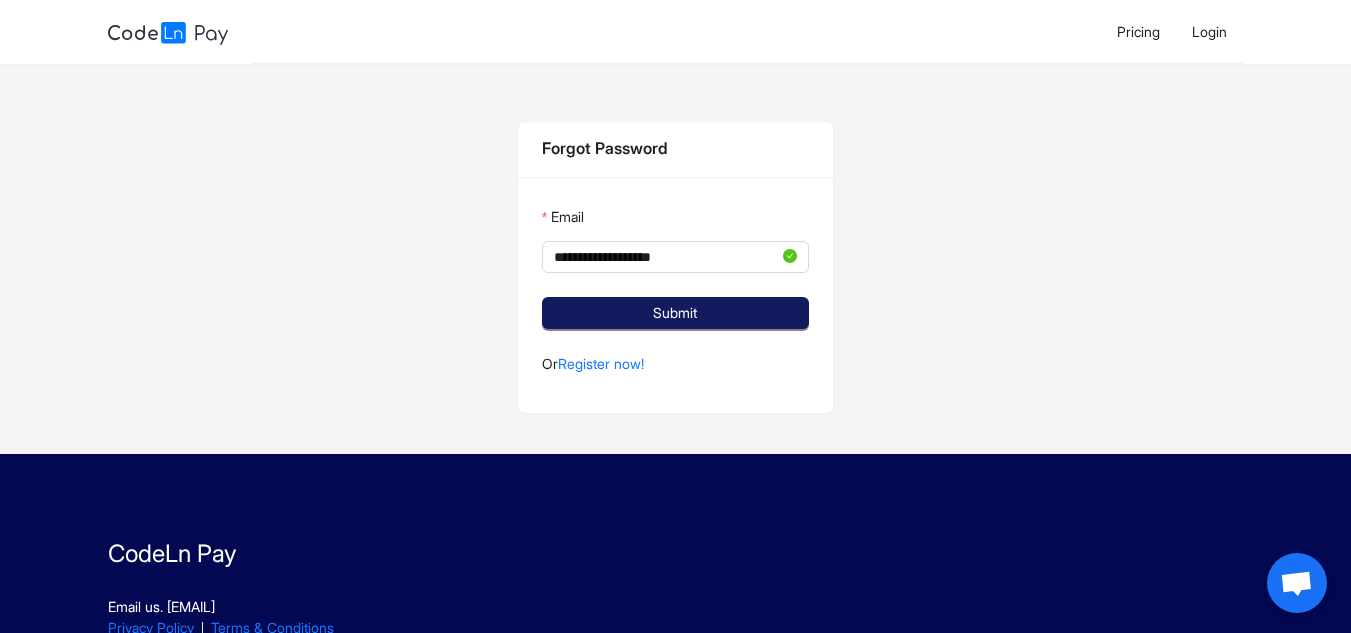 click on "Submit" 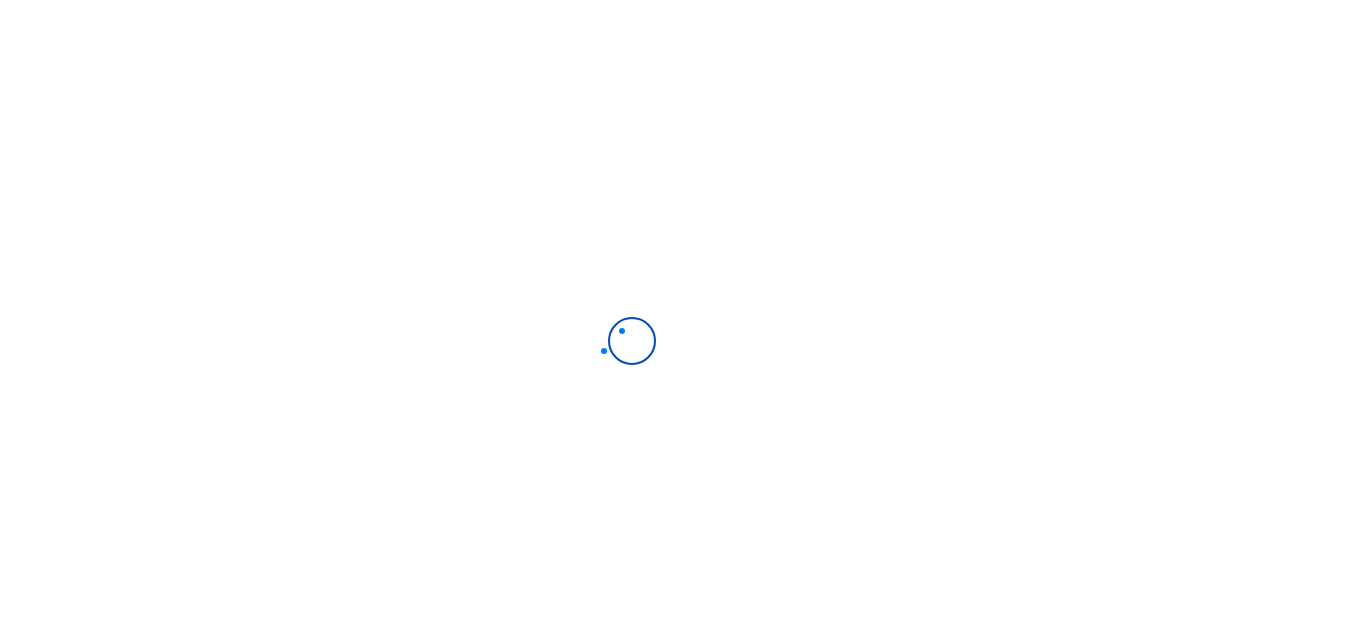 scroll, scrollTop: 0, scrollLeft: 0, axis: both 